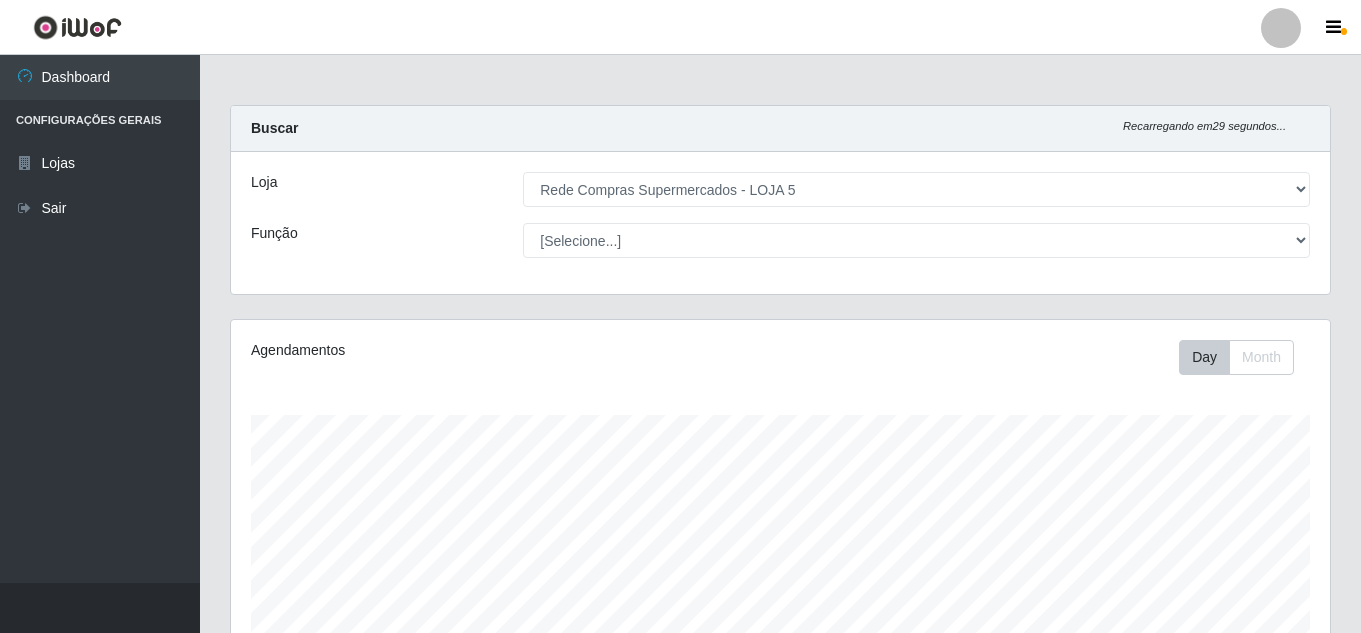 select on "397" 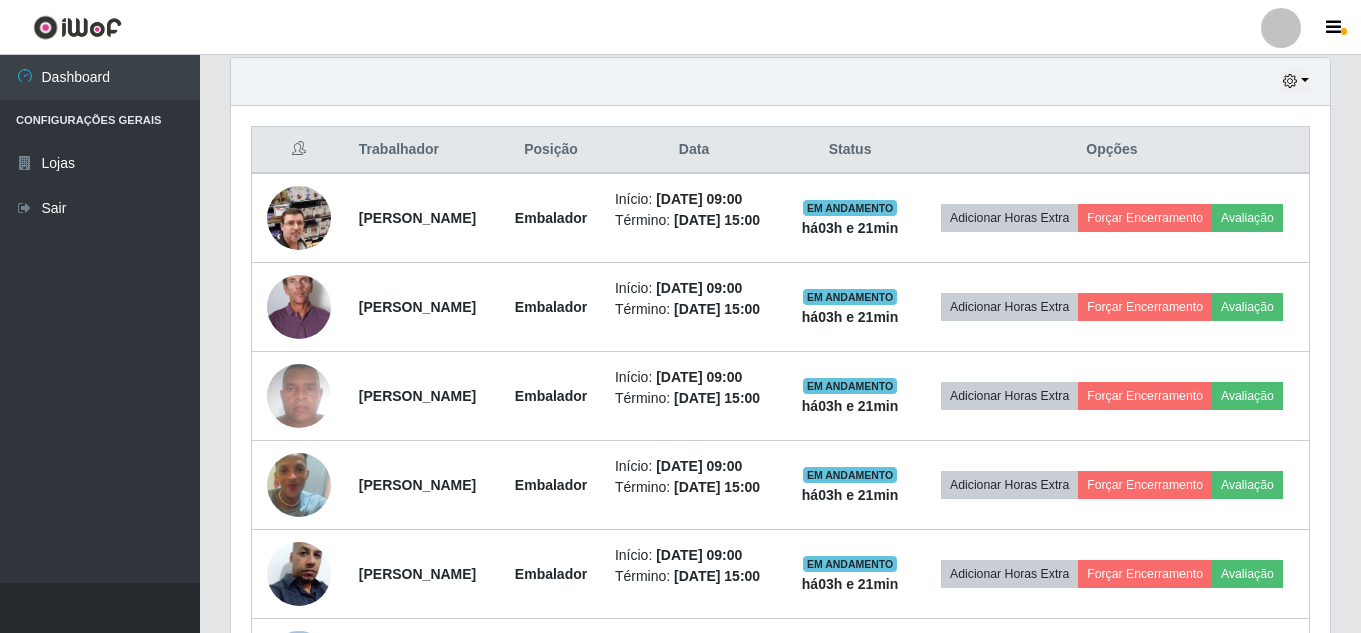 scroll, scrollTop: 999585, scrollLeft: 998901, axis: both 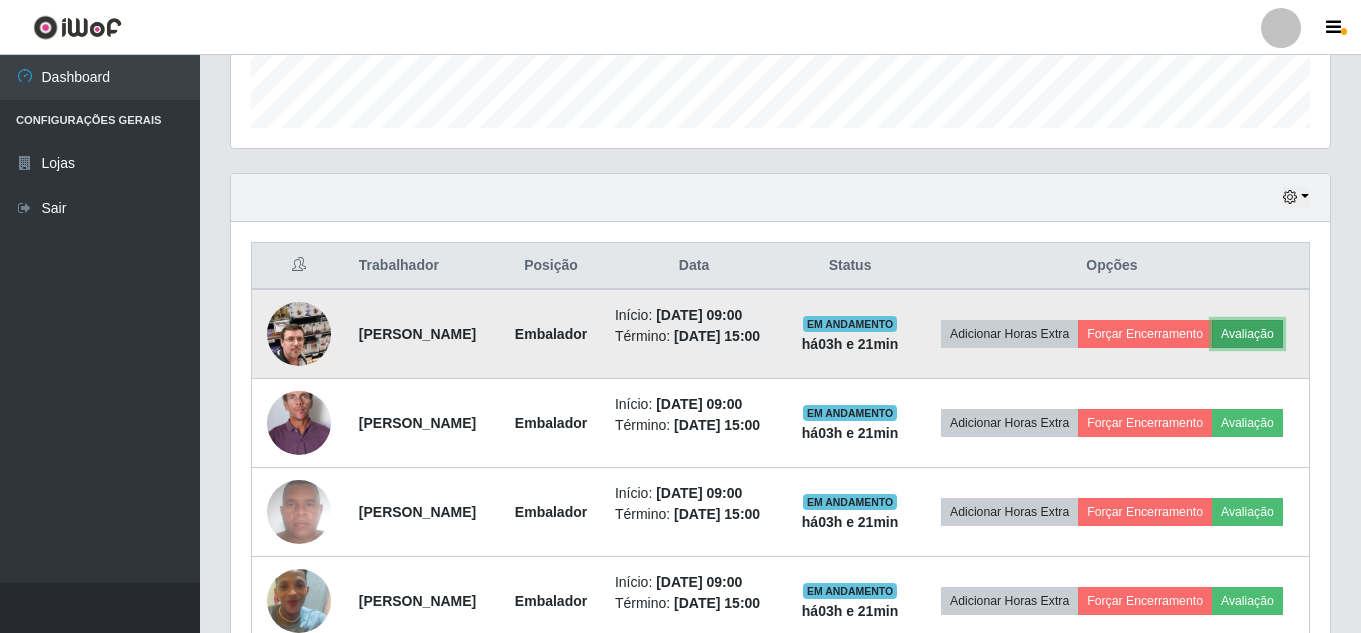 click on "Avaliação" at bounding box center (1247, 334) 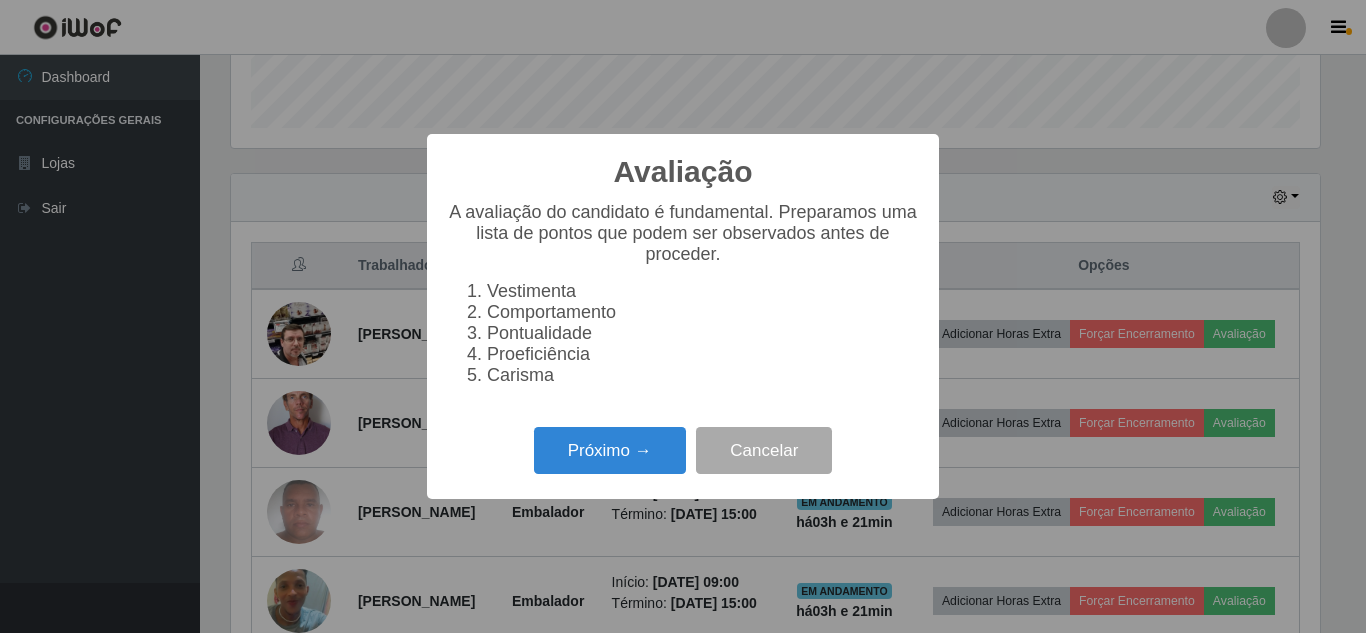 scroll, scrollTop: 999585, scrollLeft: 998911, axis: both 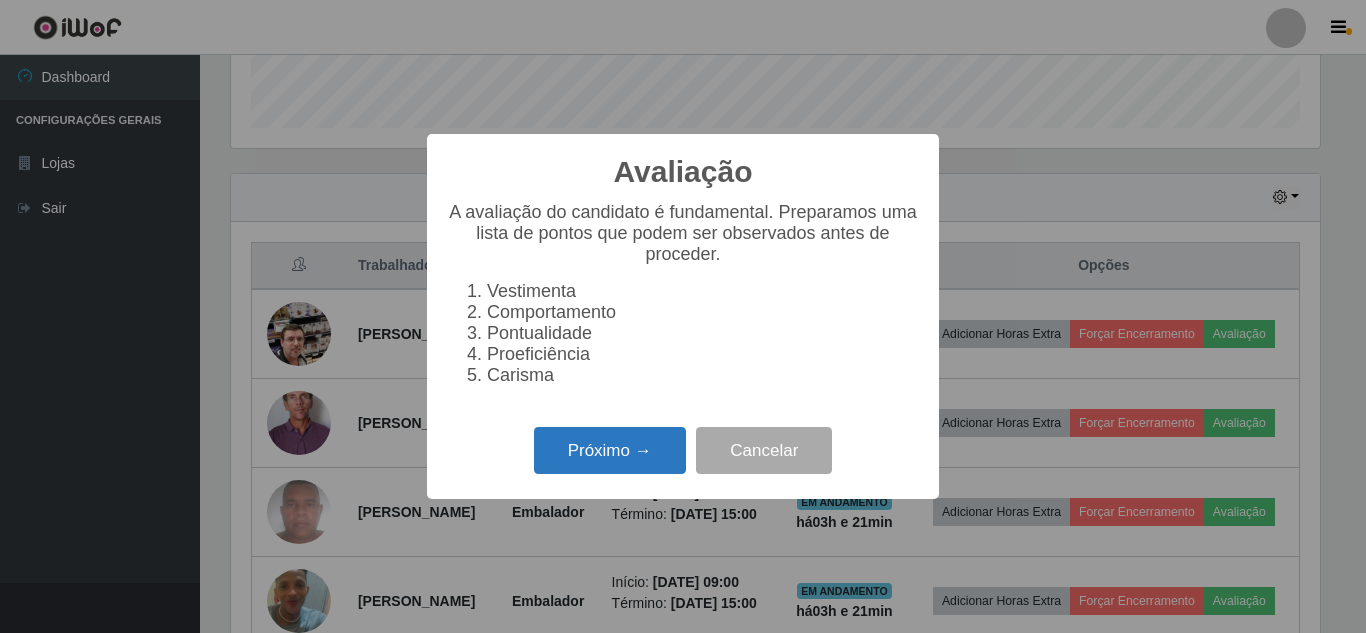 click on "Próximo →" at bounding box center [610, 450] 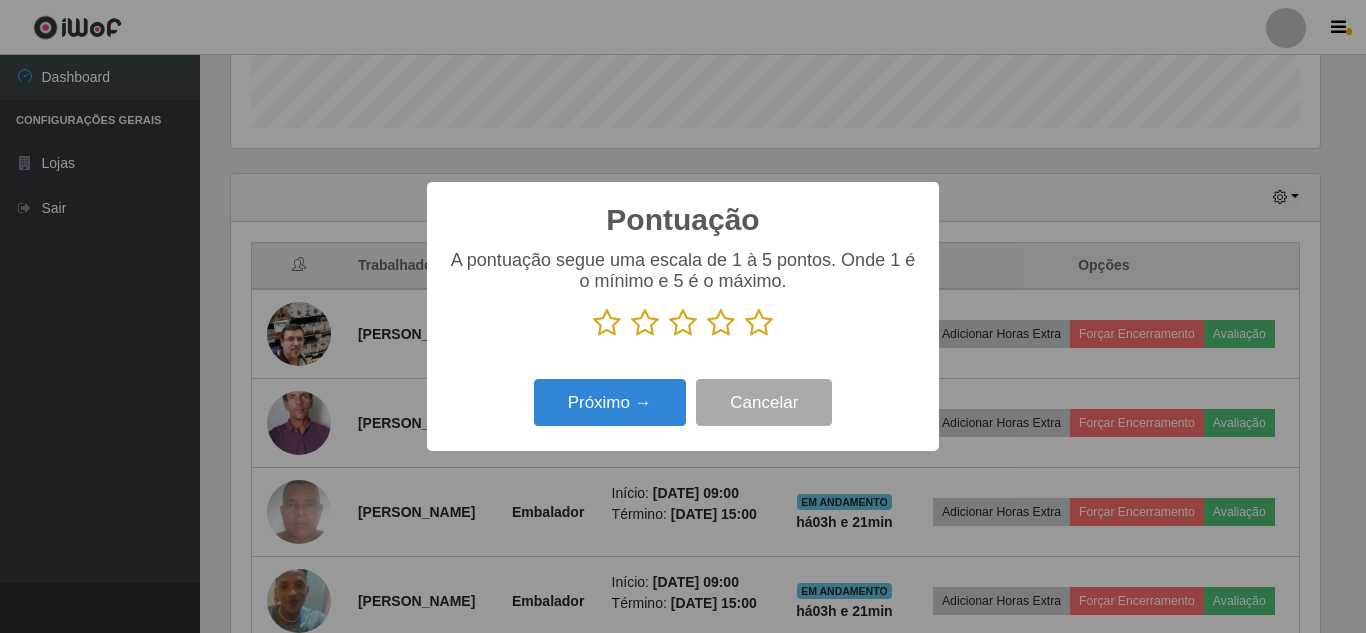 click at bounding box center (759, 323) 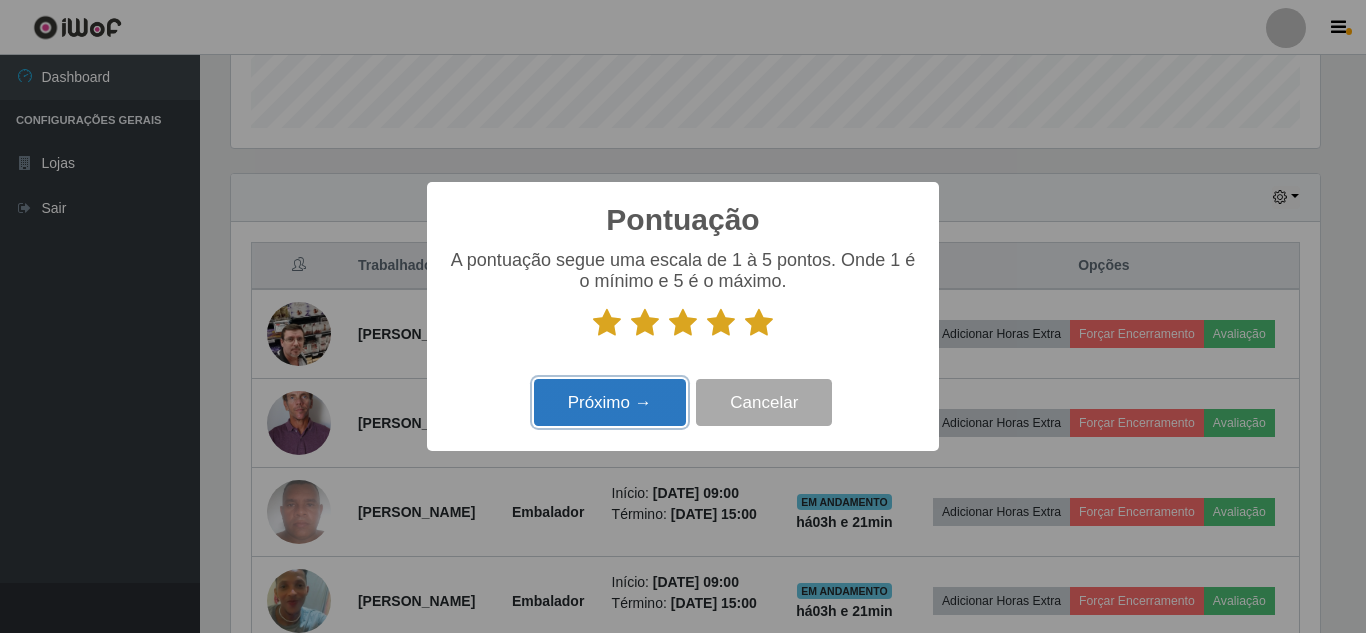 click on "Próximo →" at bounding box center (610, 402) 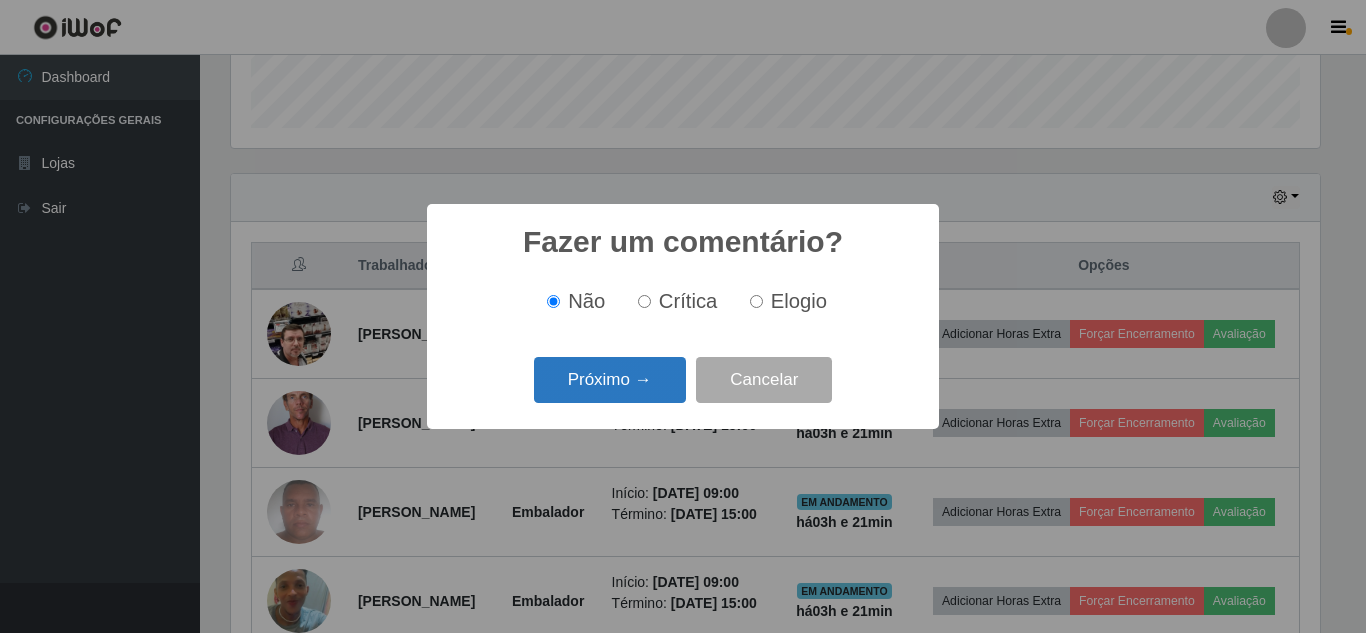 click on "Próximo →" at bounding box center (610, 380) 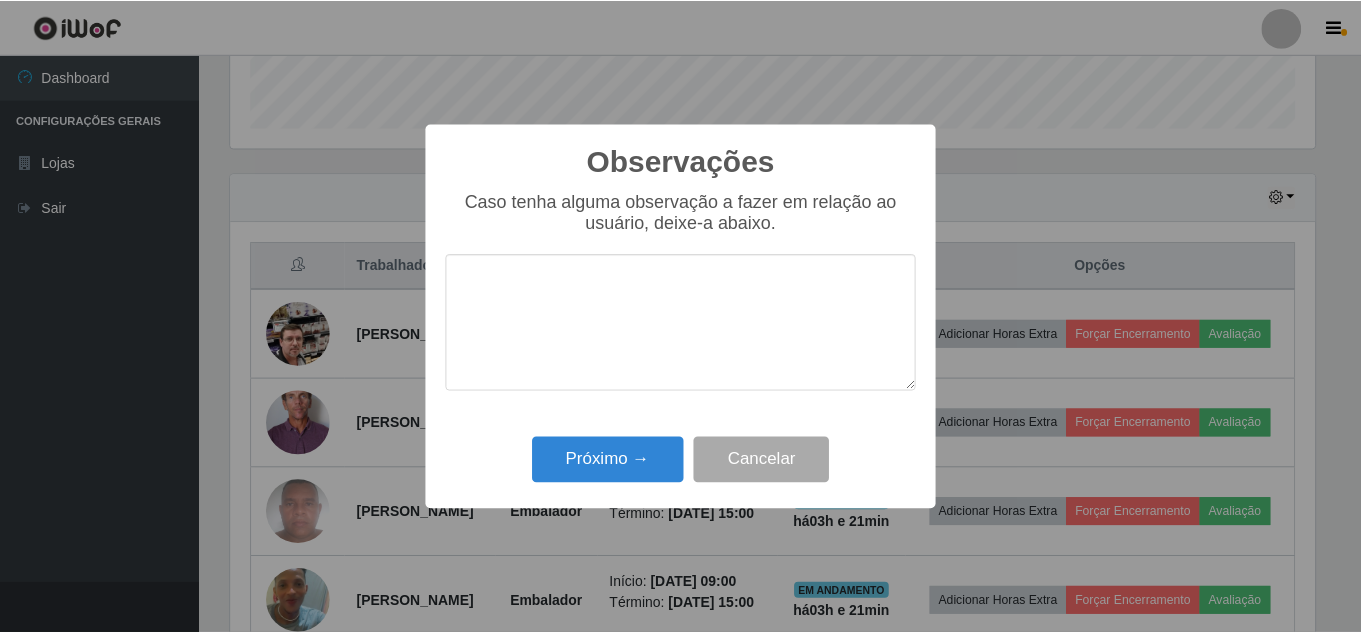 scroll, scrollTop: 999585, scrollLeft: 998911, axis: both 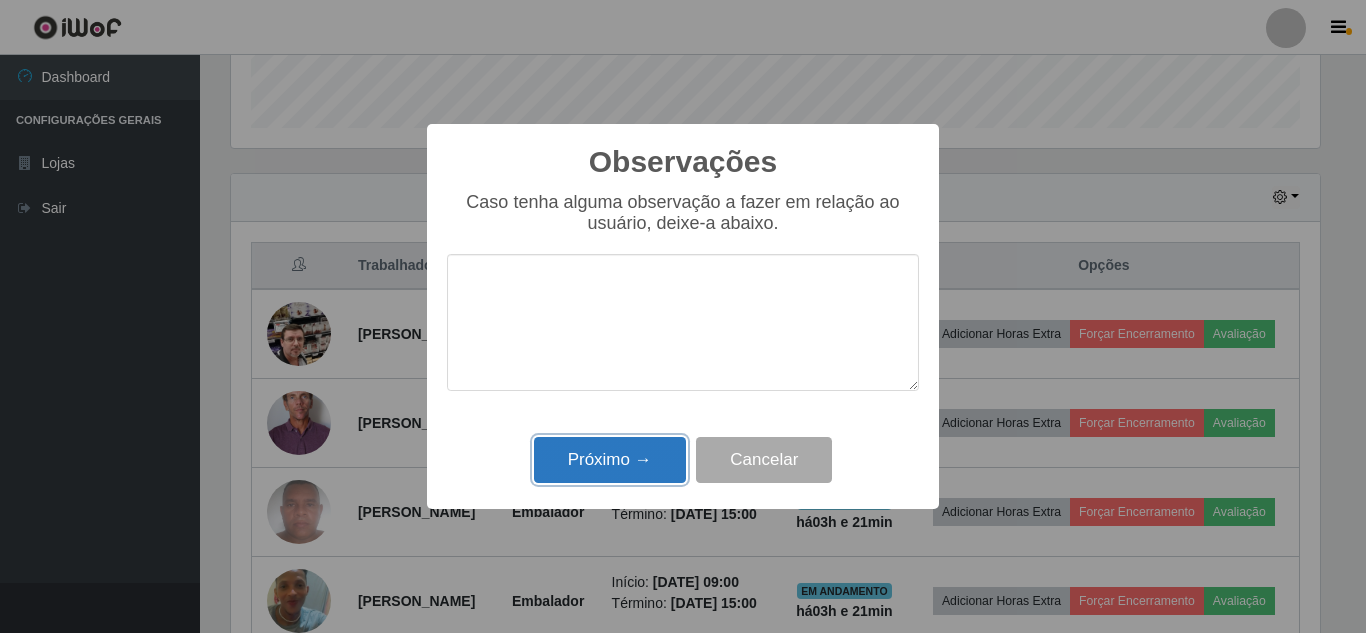 click on "Próximo →" at bounding box center [610, 460] 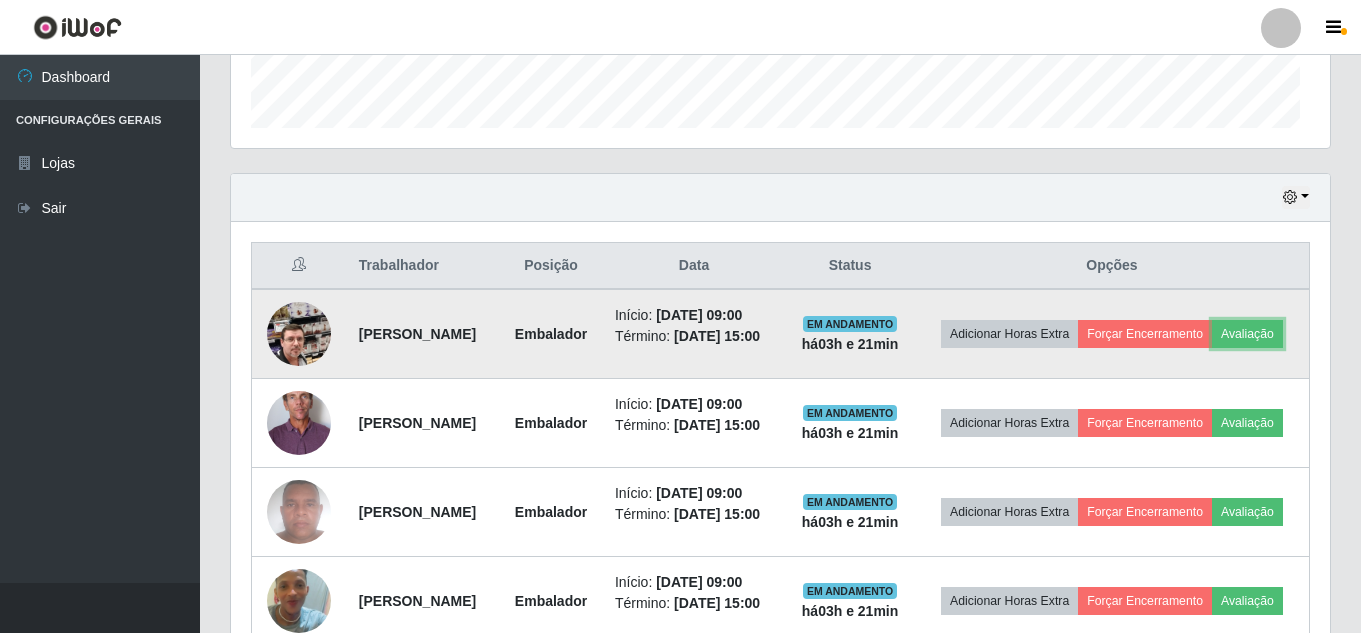 scroll, scrollTop: 999585, scrollLeft: 998901, axis: both 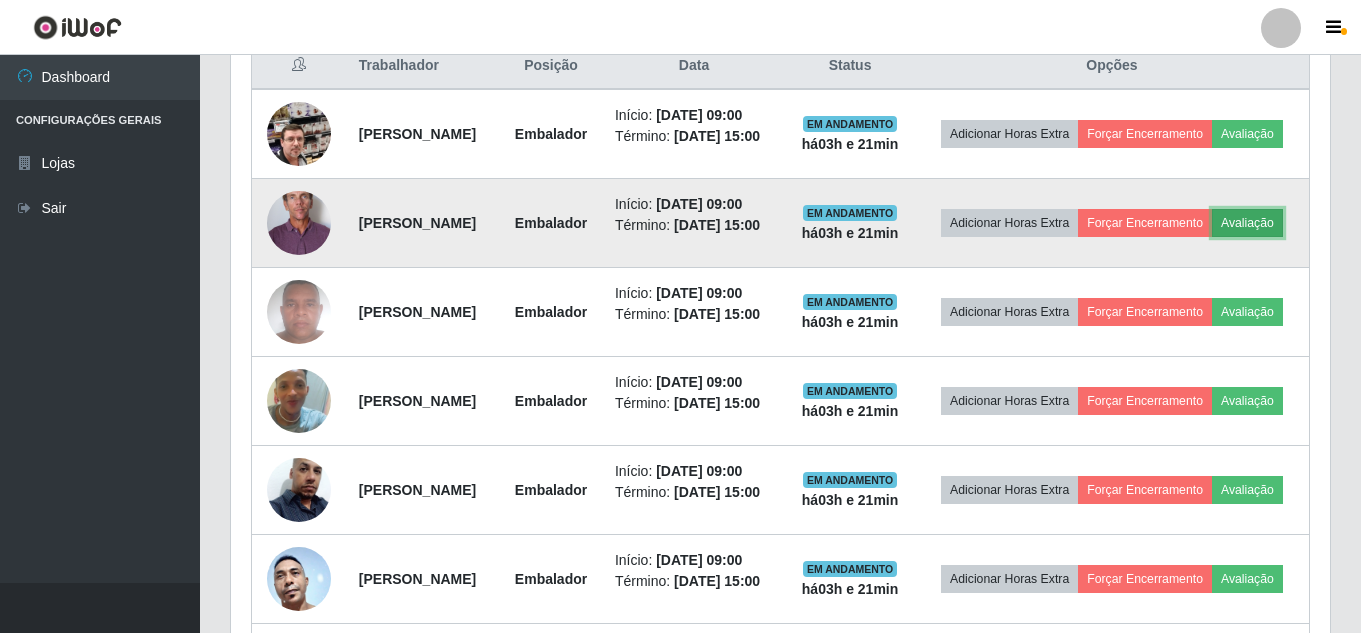 click on "Avaliação" at bounding box center (1247, 223) 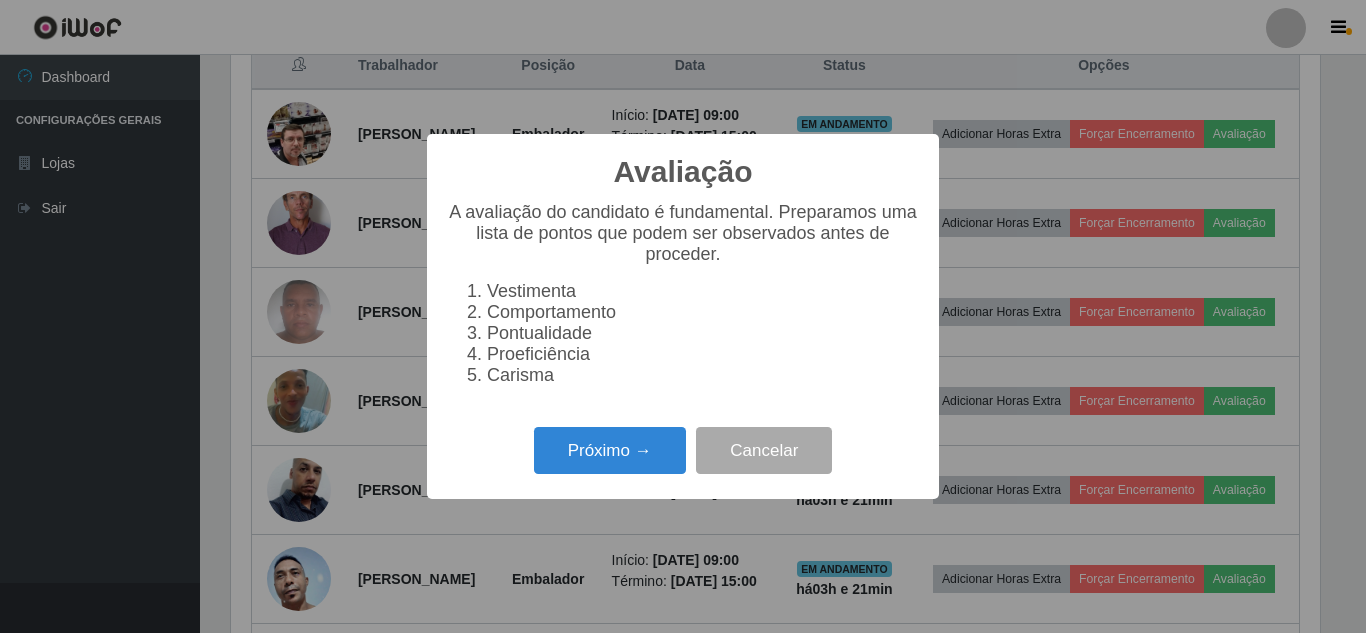scroll, scrollTop: 999585, scrollLeft: 998911, axis: both 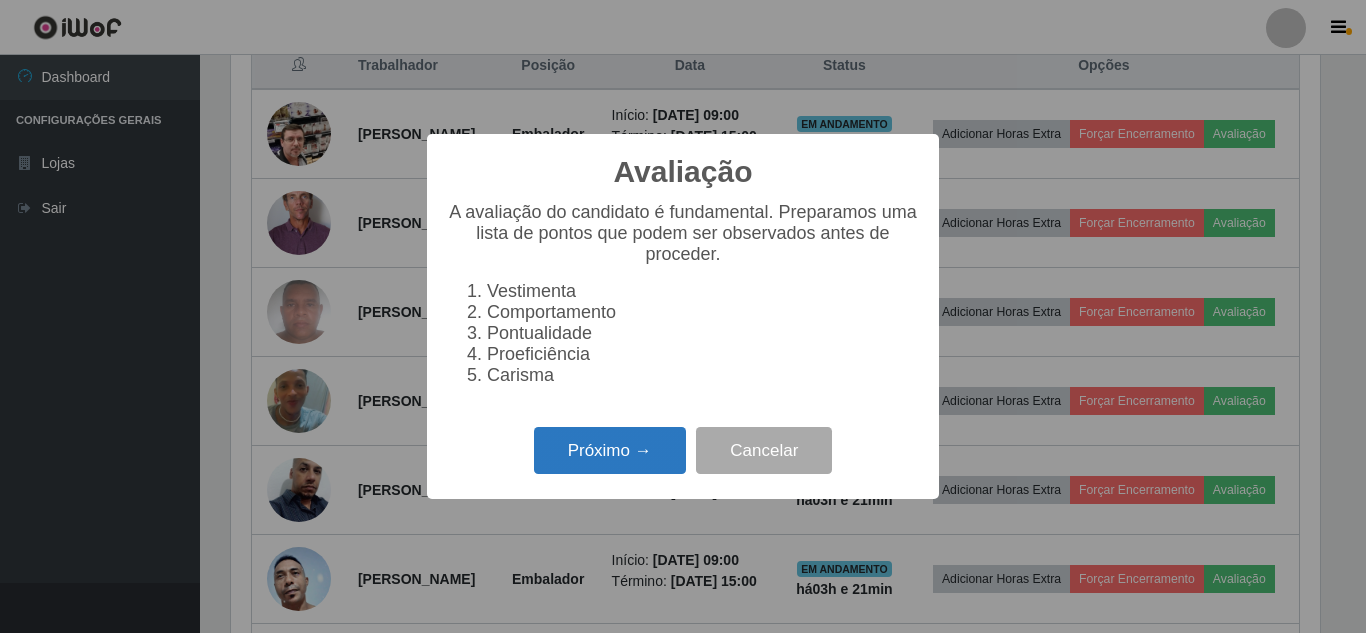 click on "Próximo →" at bounding box center [610, 450] 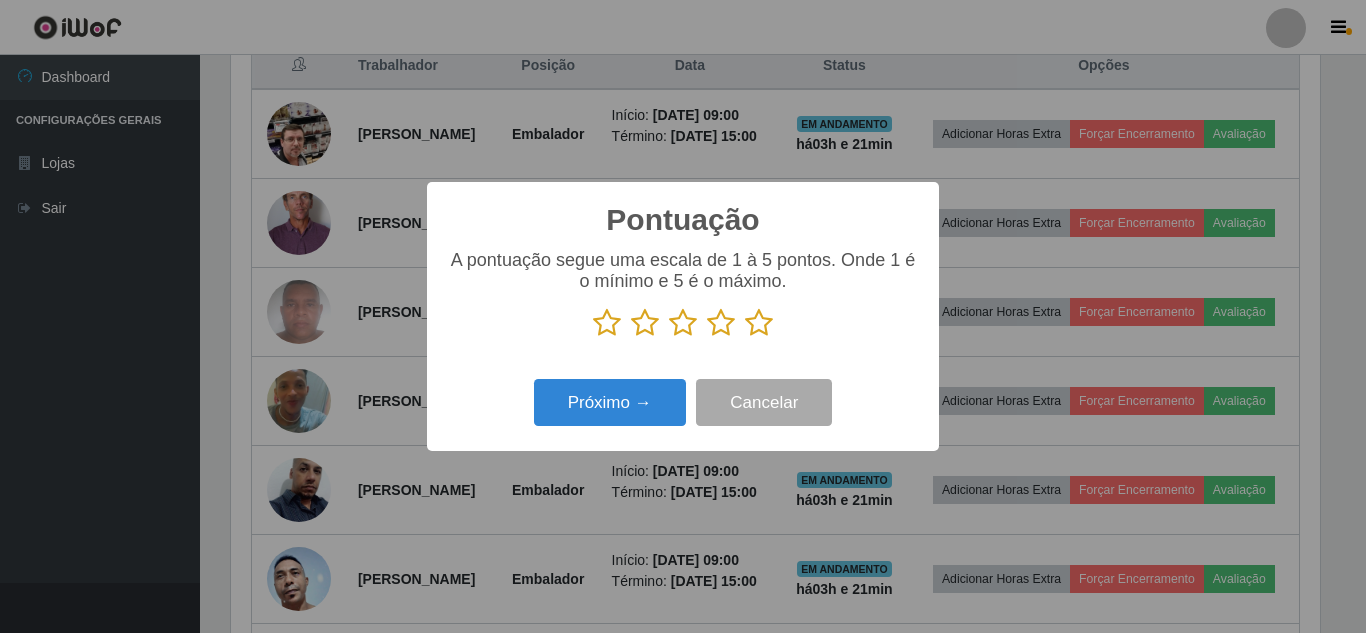 drag, startPoint x: 762, startPoint y: 318, endPoint x: 737, endPoint y: 340, distance: 33.30165 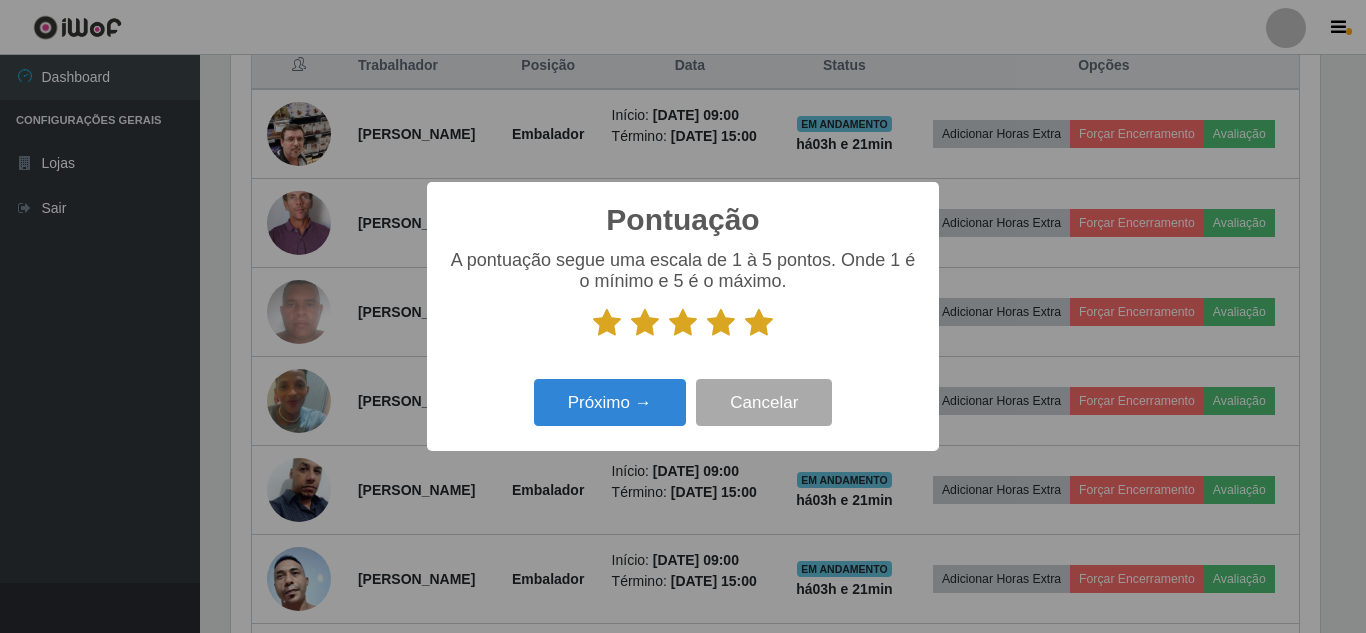 drag, startPoint x: 697, startPoint y: 358, endPoint x: 677, endPoint y: 367, distance: 21.931713 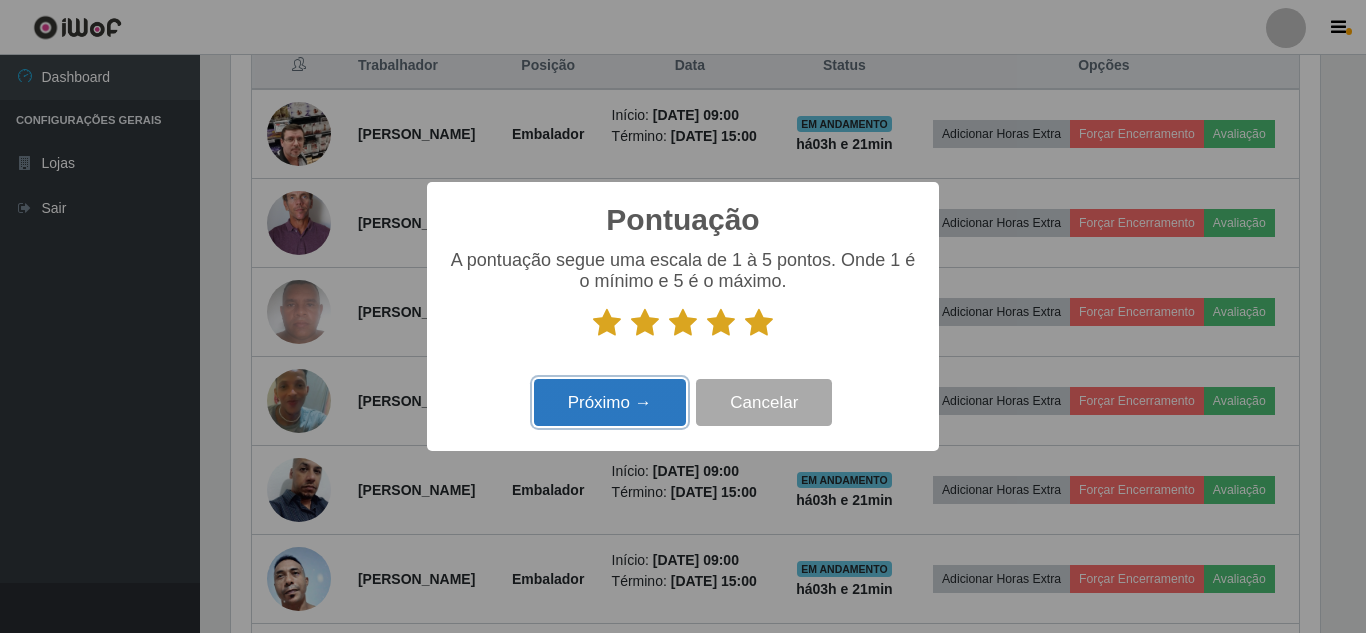 click on "Próximo →" at bounding box center [610, 402] 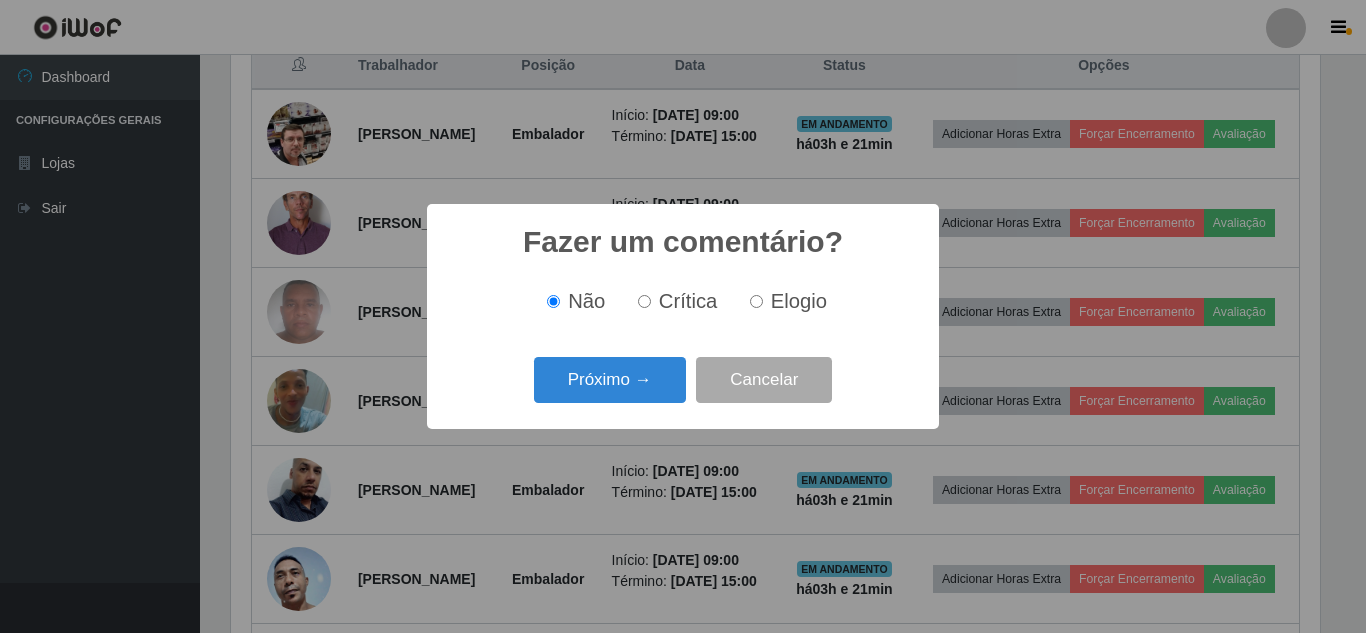 scroll, scrollTop: 999585, scrollLeft: 998911, axis: both 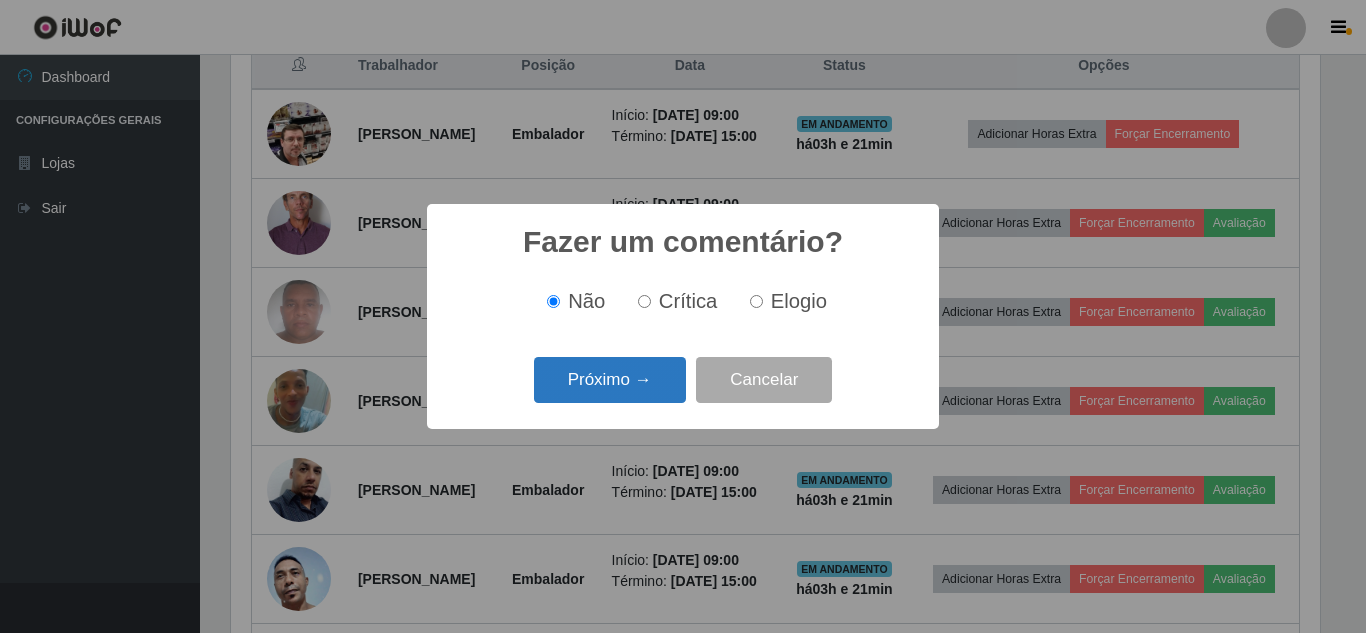 click on "Próximo →" at bounding box center (610, 380) 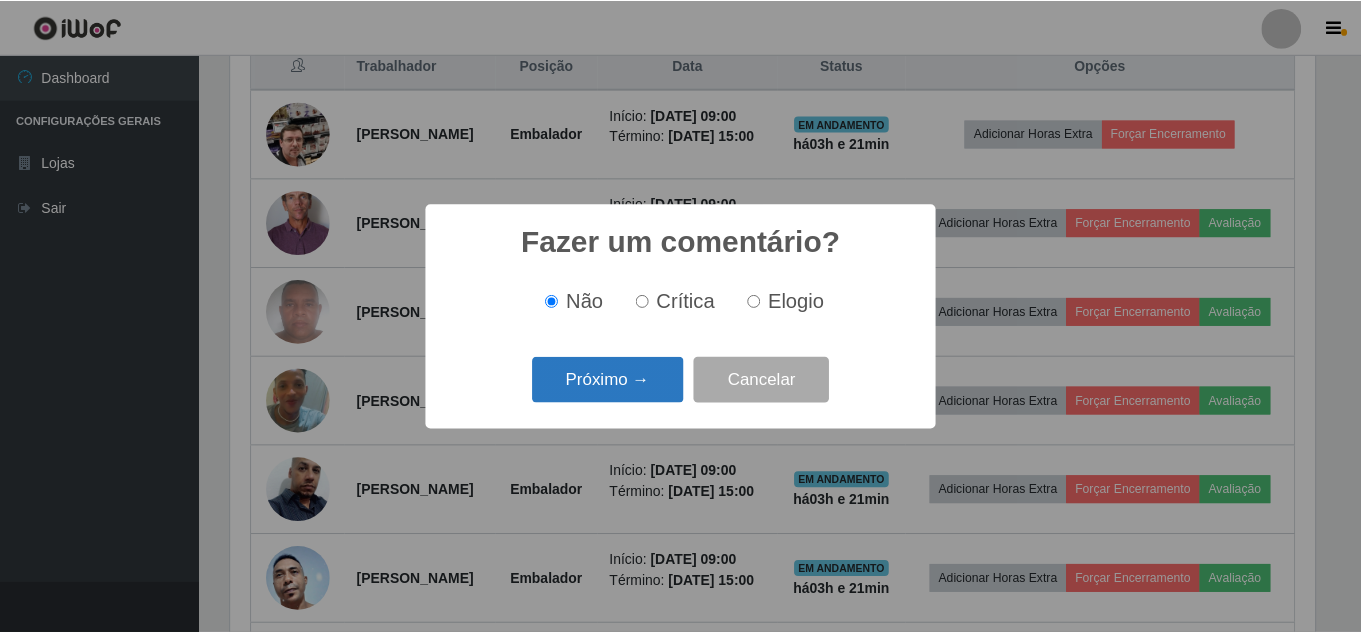 scroll, scrollTop: 999585, scrollLeft: 998911, axis: both 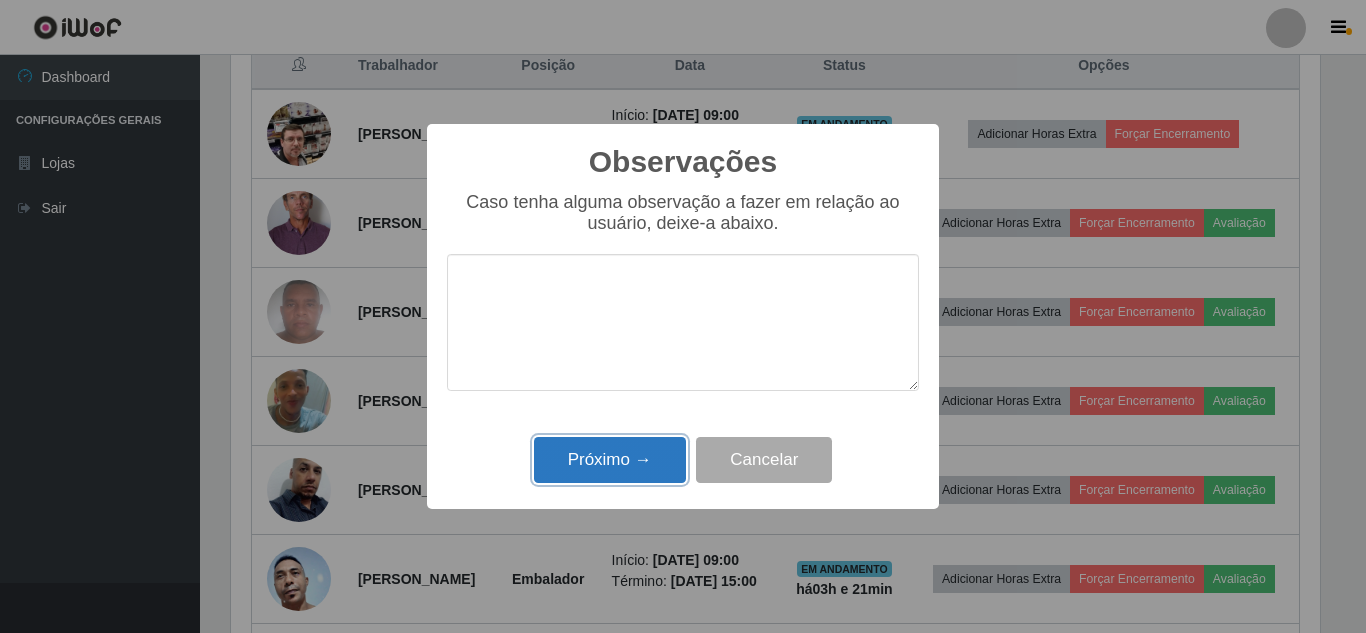 click on "Próximo →" at bounding box center (610, 460) 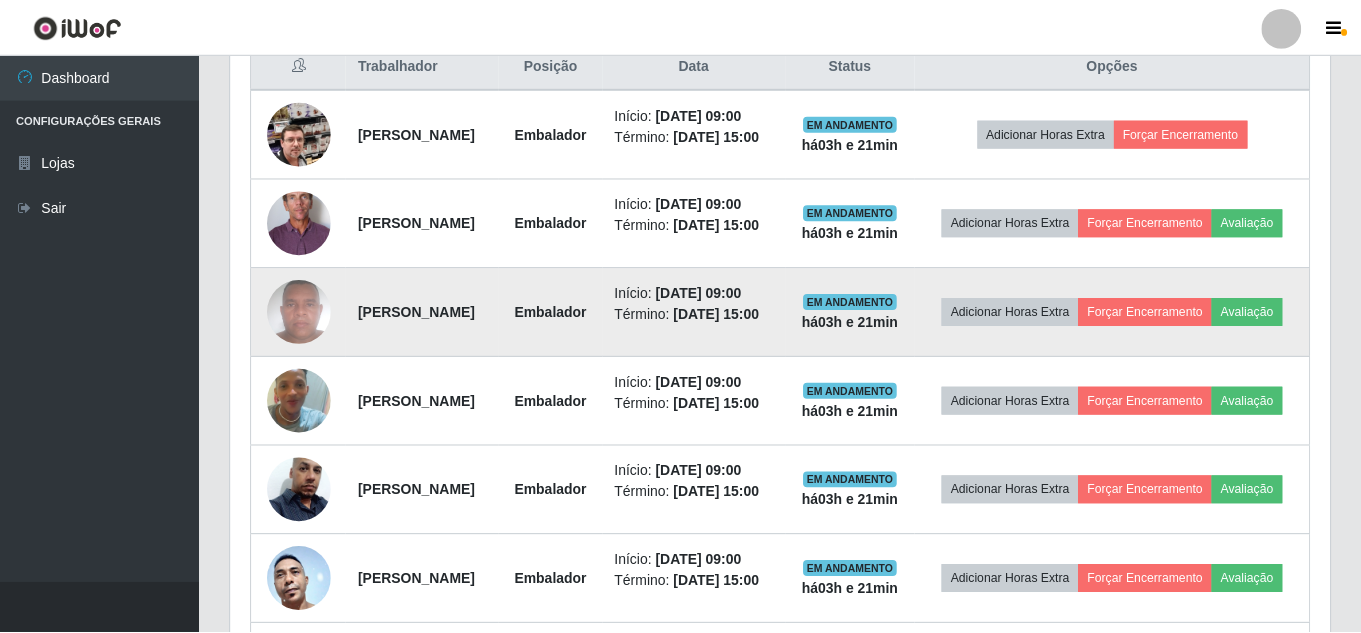 scroll, scrollTop: 999585, scrollLeft: 998901, axis: both 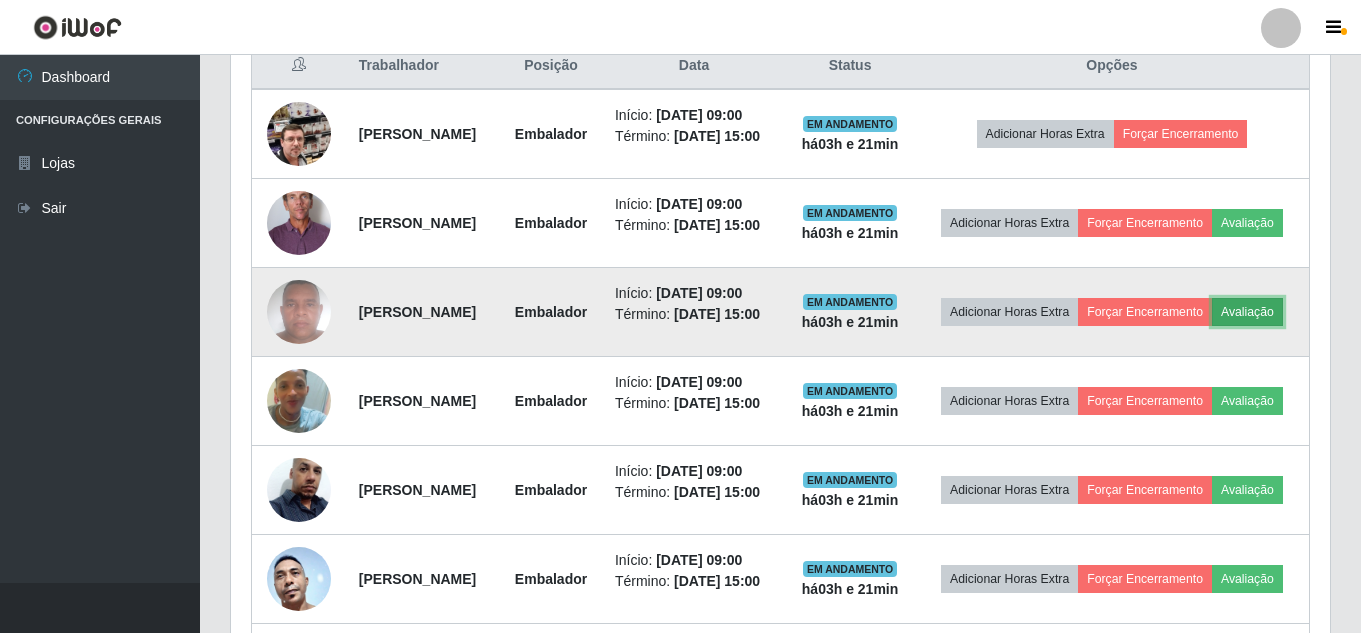 click on "Avaliação" at bounding box center (1247, 312) 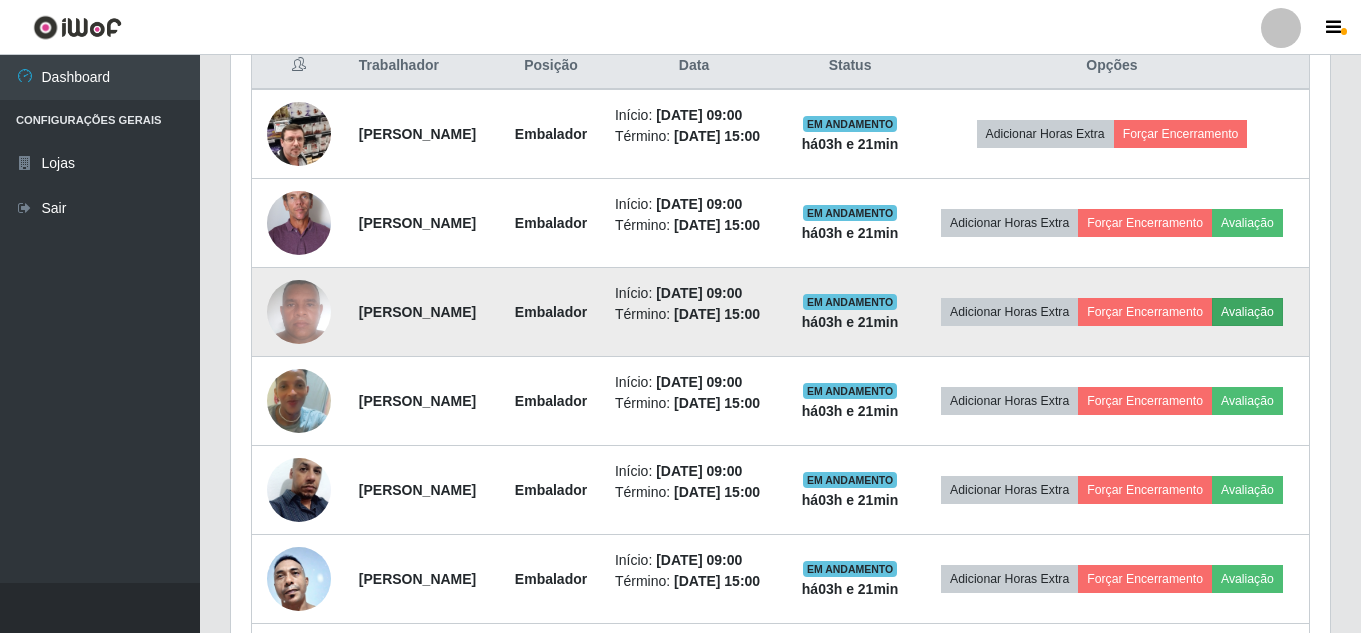 scroll, scrollTop: 999585, scrollLeft: 998911, axis: both 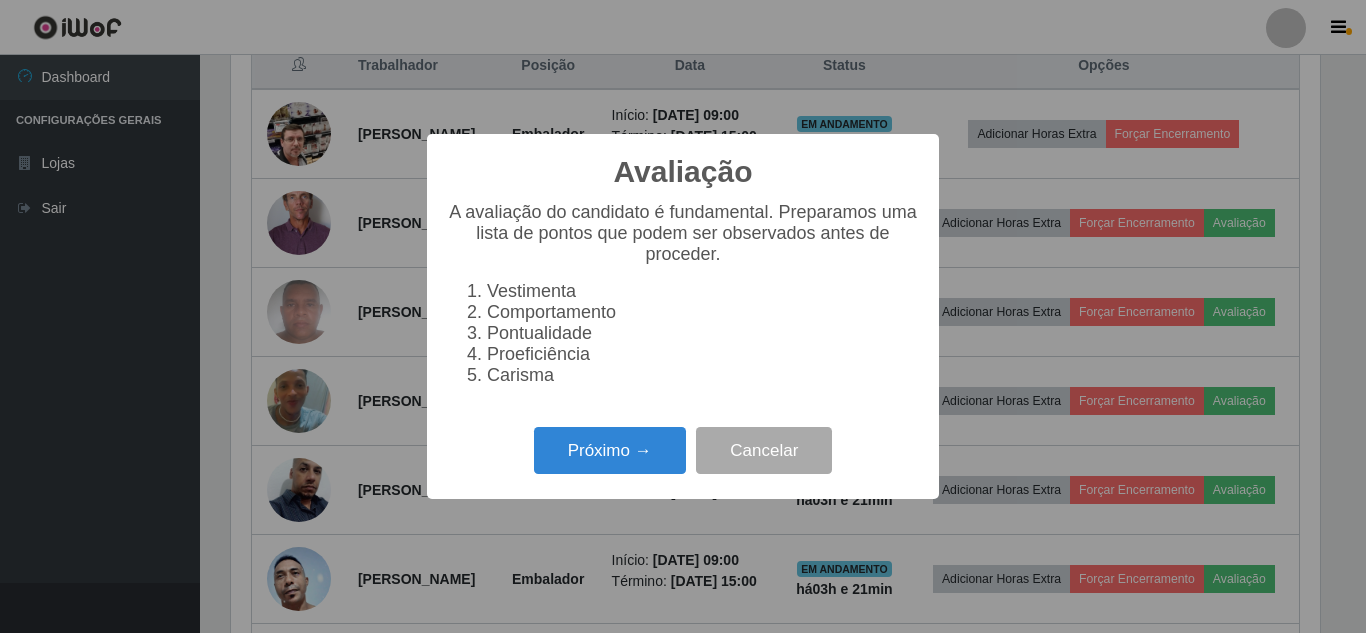 click on "Próximo → Cancelar" at bounding box center [683, 450] 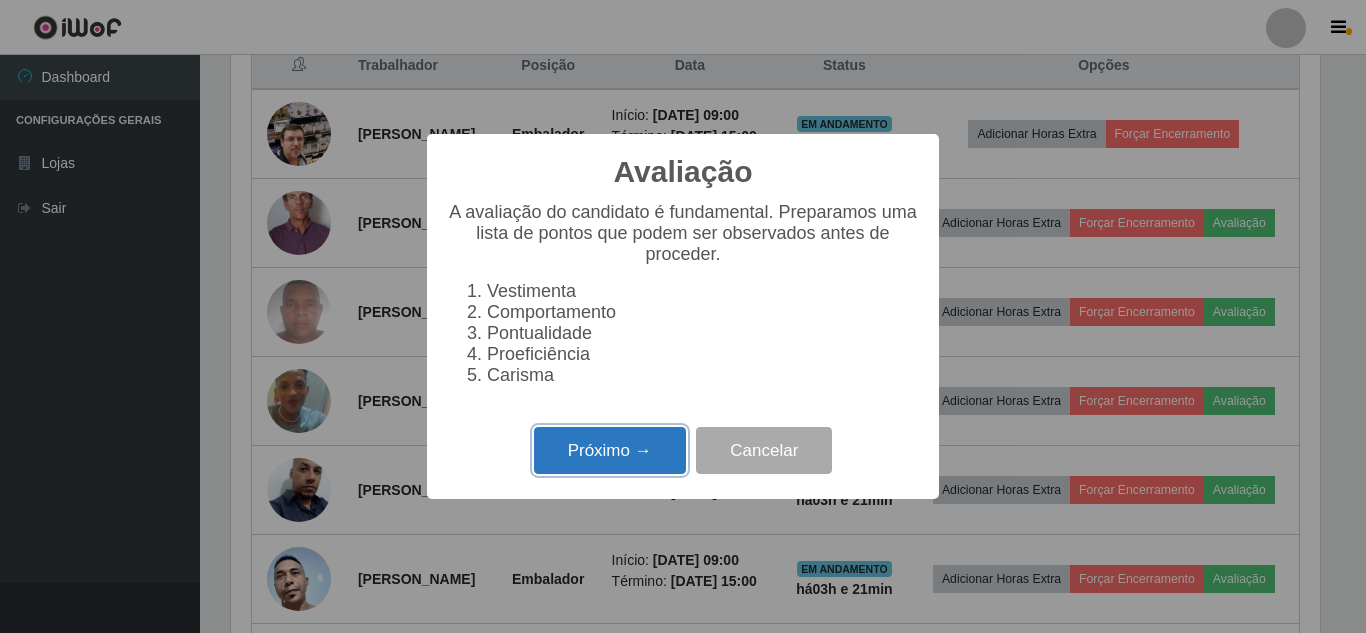 click on "Próximo →" at bounding box center (610, 450) 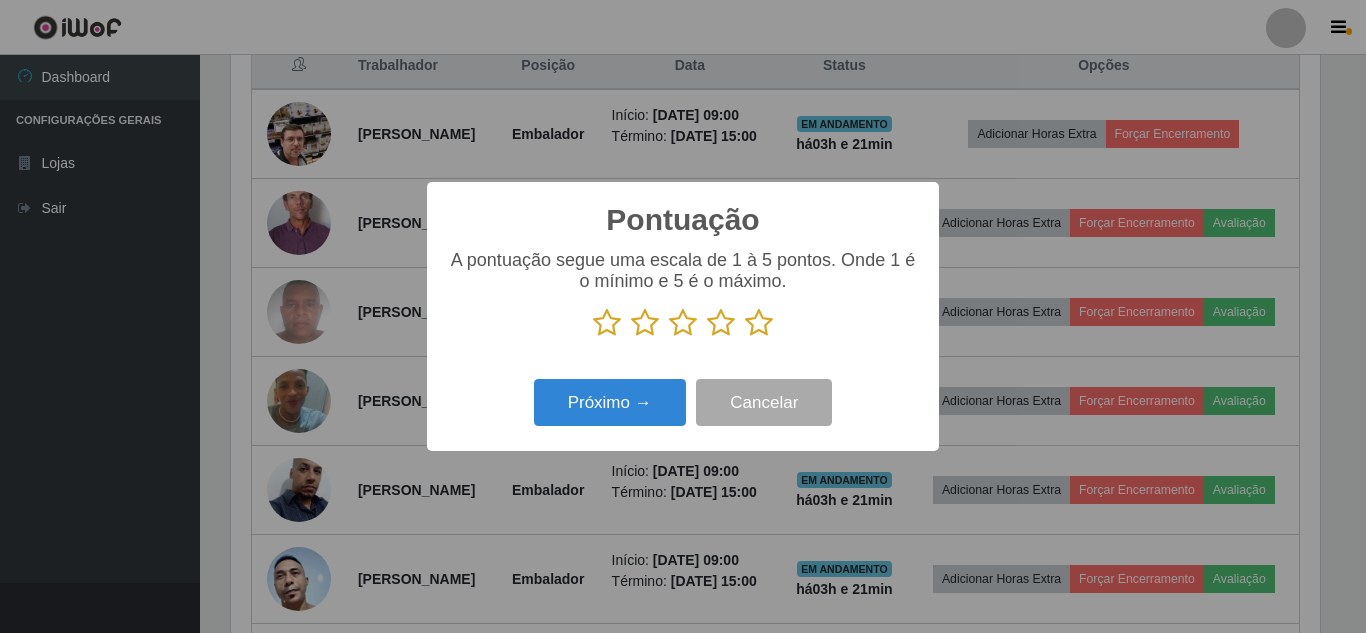 scroll, scrollTop: 999585, scrollLeft: 998911, axis: both 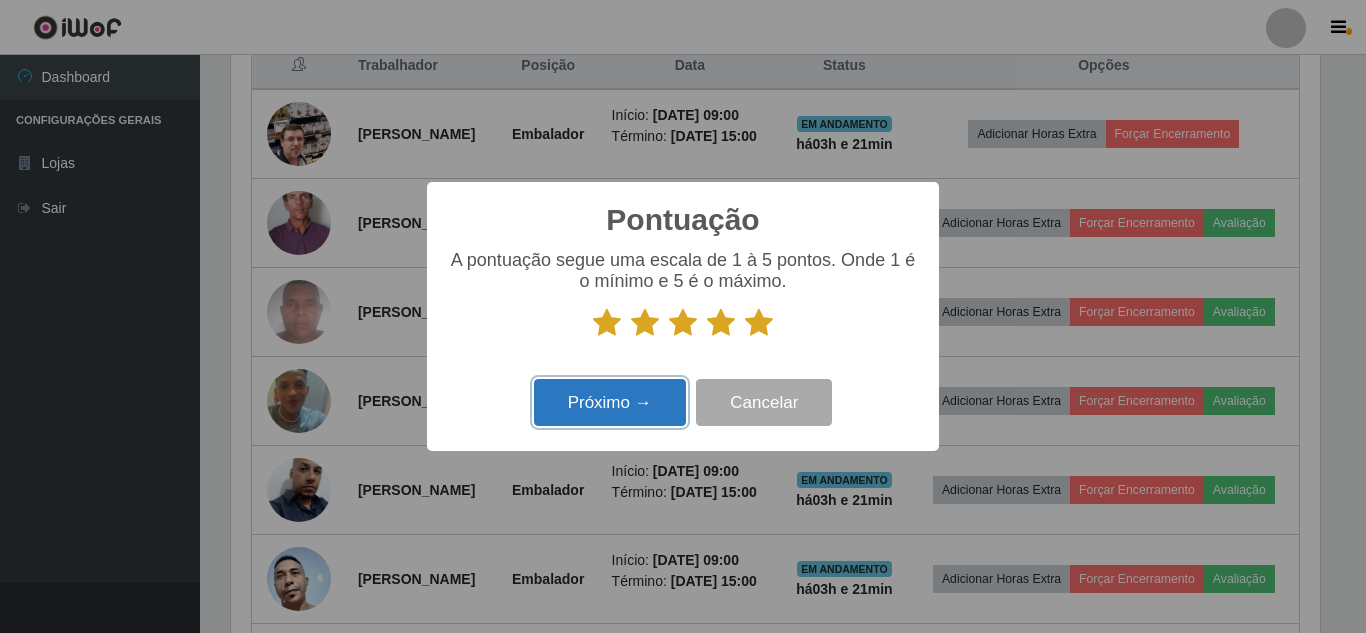 click on "Próximo →" at bounding box center [610, 402] 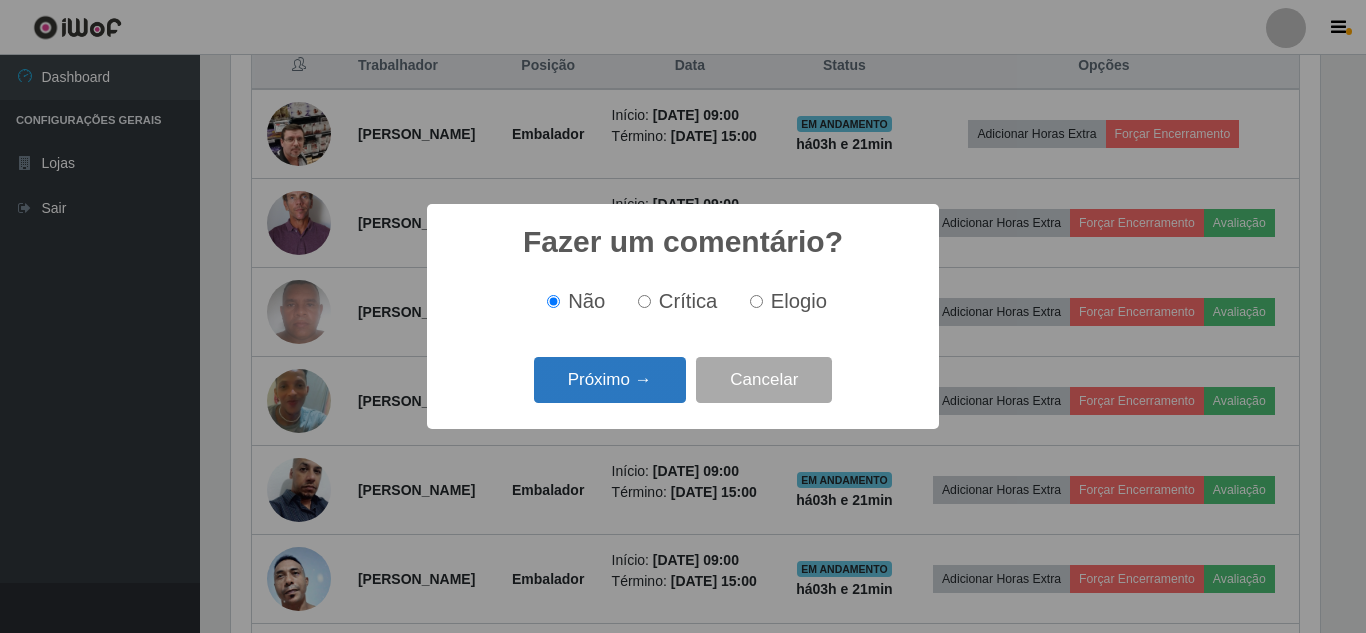 click on "Próximo →" at bounding box center [610, 380] 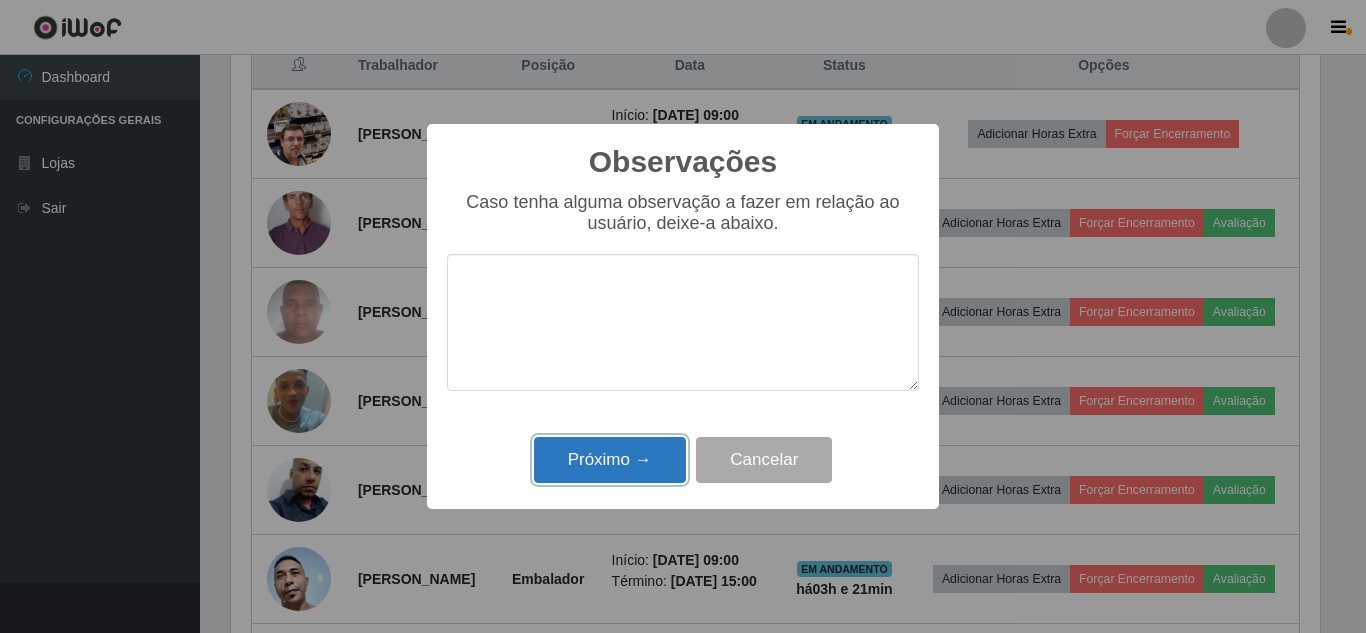 click on "Próximo →" at bounding box center (610, 460) 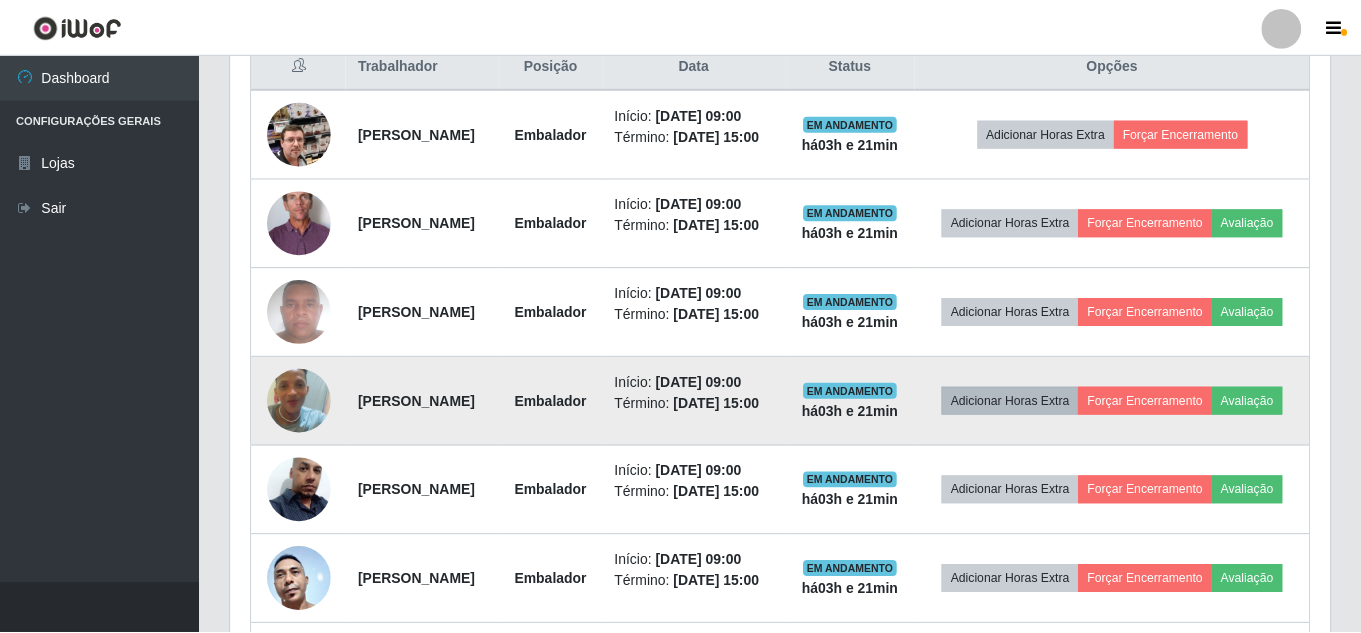 scroll, scrollTop: 999585, scrollLeft: 998901, axis: both 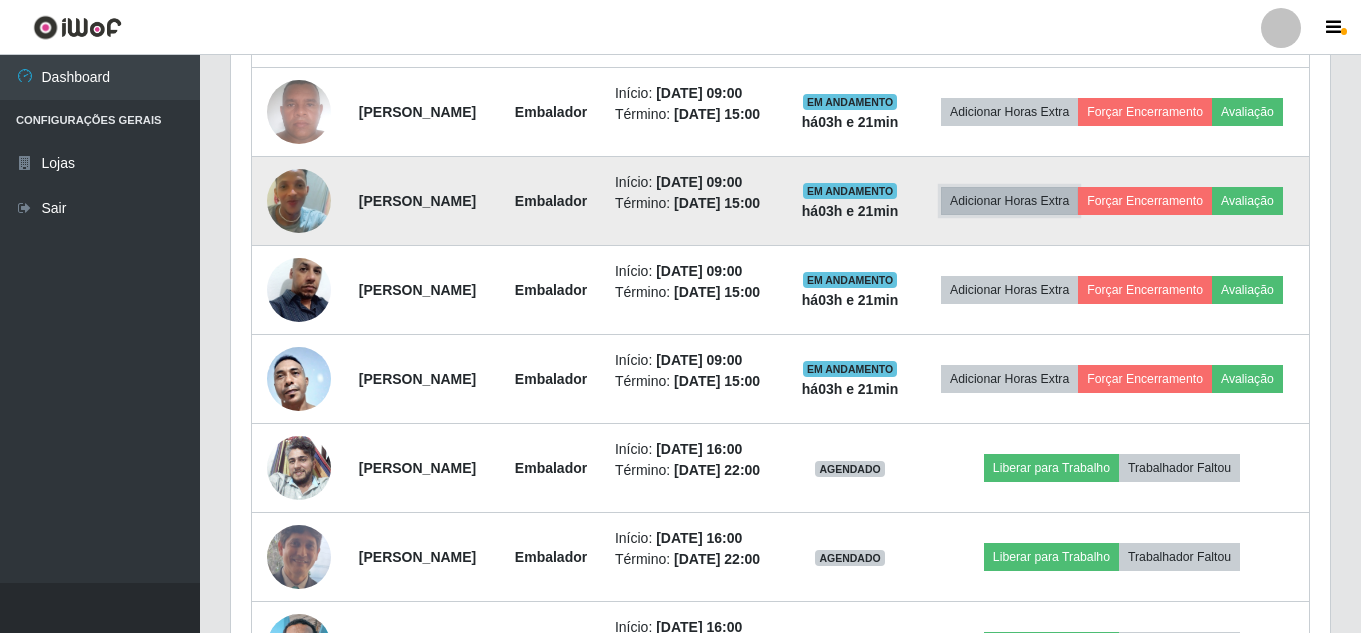 click on "Adicionar Horas Extra" at bounding box center (1009, 201) 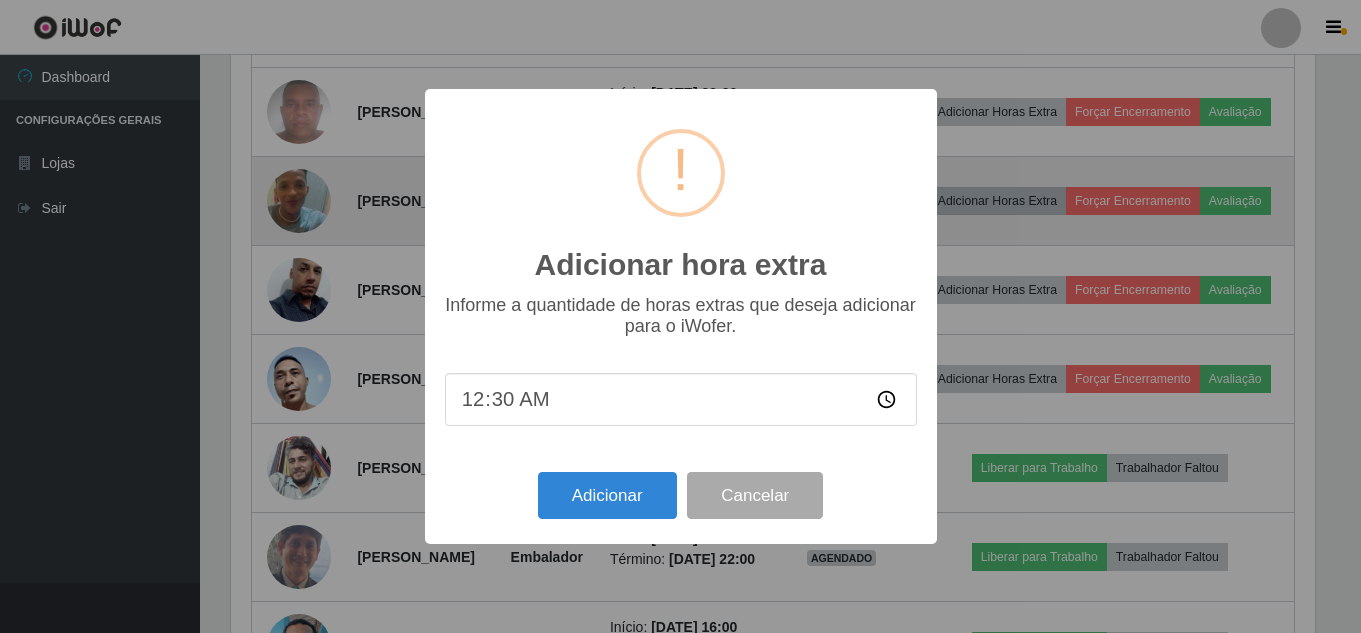 scroll, scrollTop: 999585, scrollLeft: 998911, axis: both 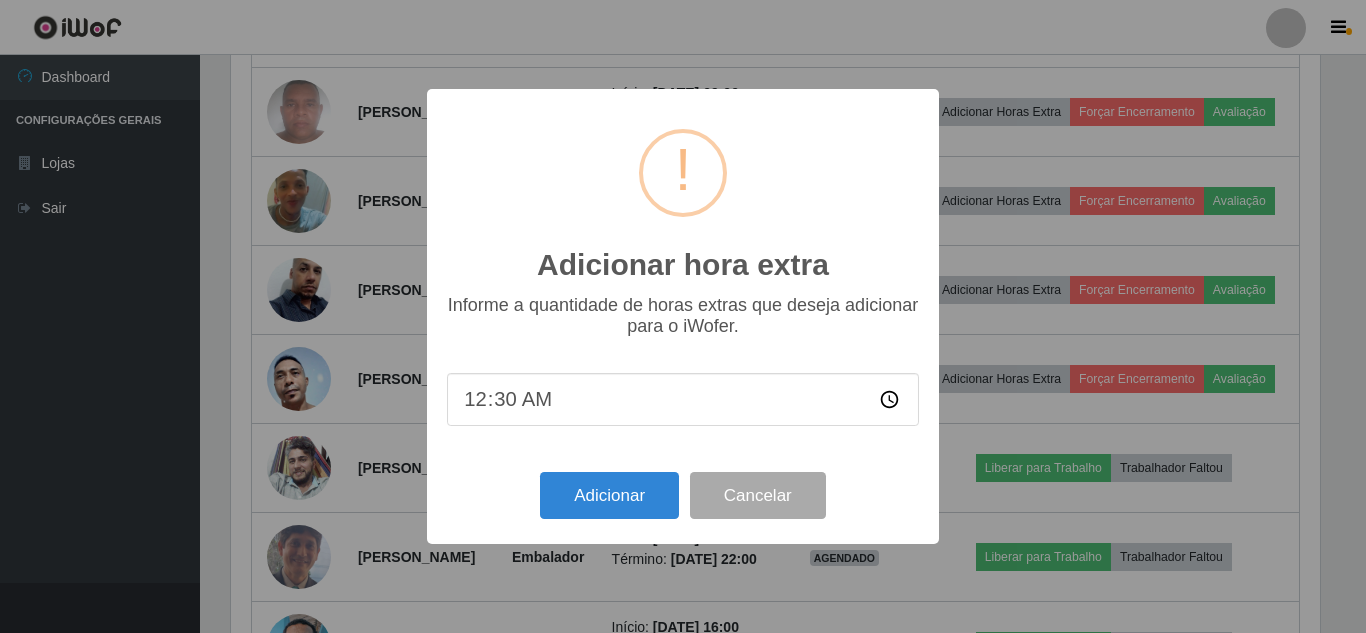 drag, startPoint x: 1017, startPoint y: 302, endPoint x: 1104, endPoint y: 273, distance: 91.706055 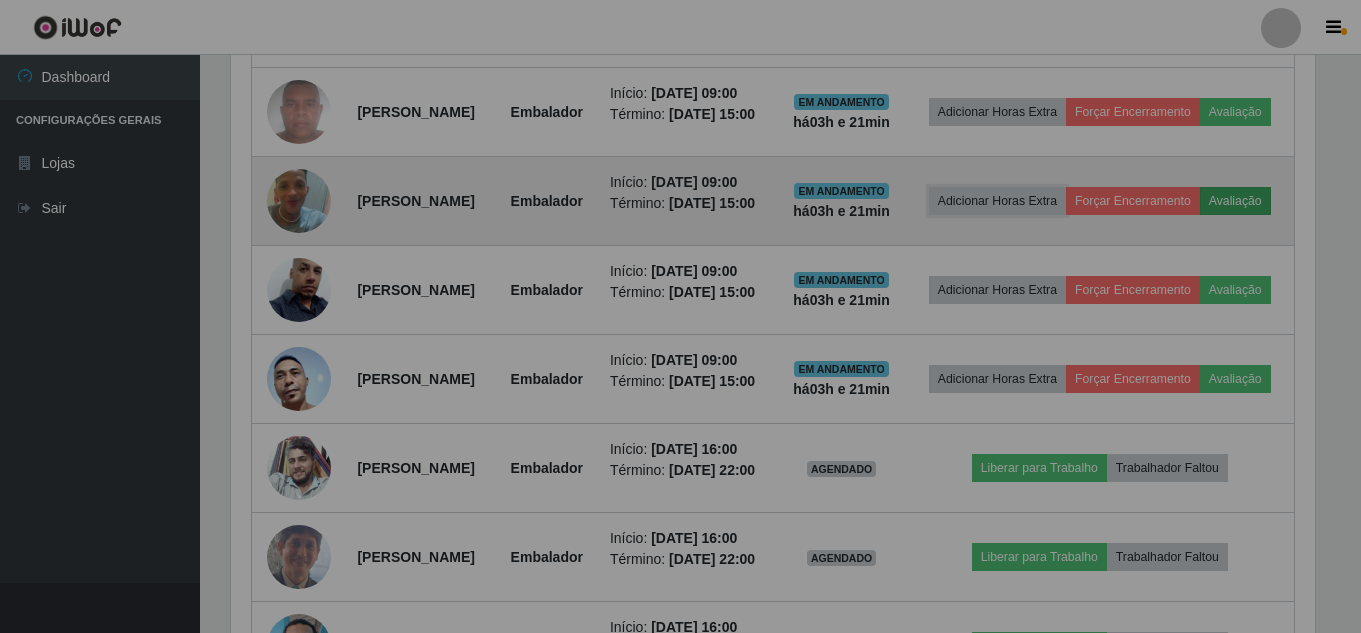 scroll, scrollTop: 999585, scrollLeft: 998901, axis: both 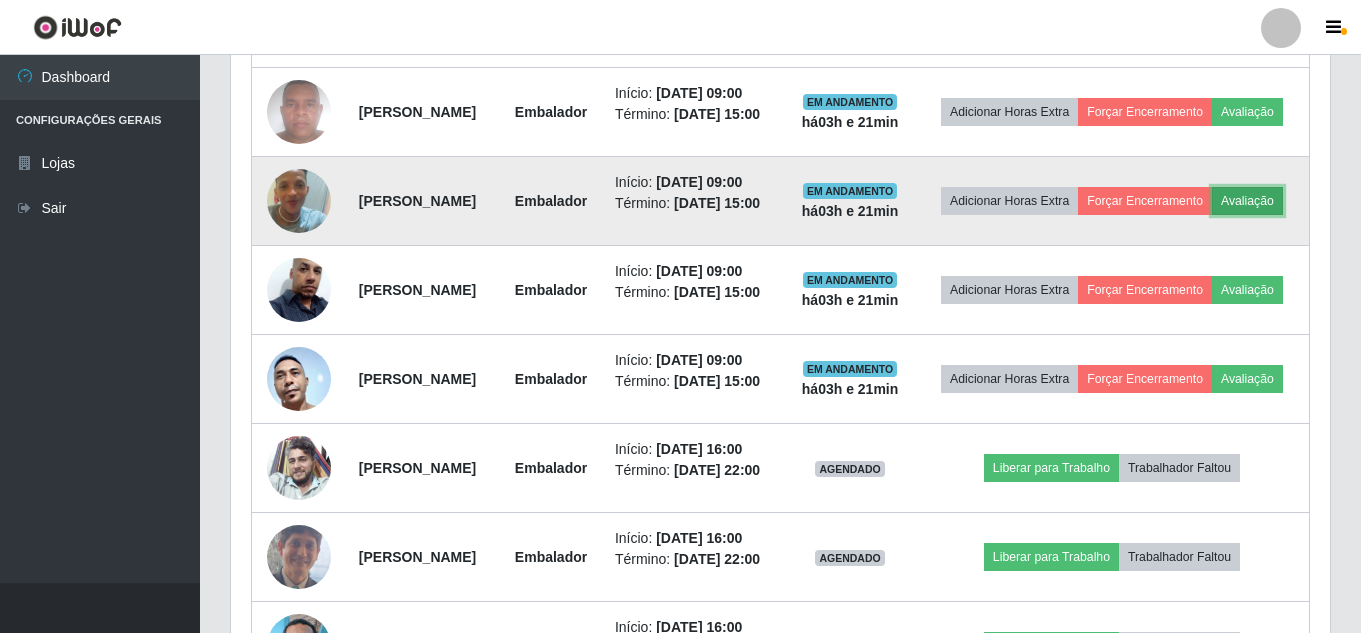 click on "Avaliação" at bounding box center [1247, 201] 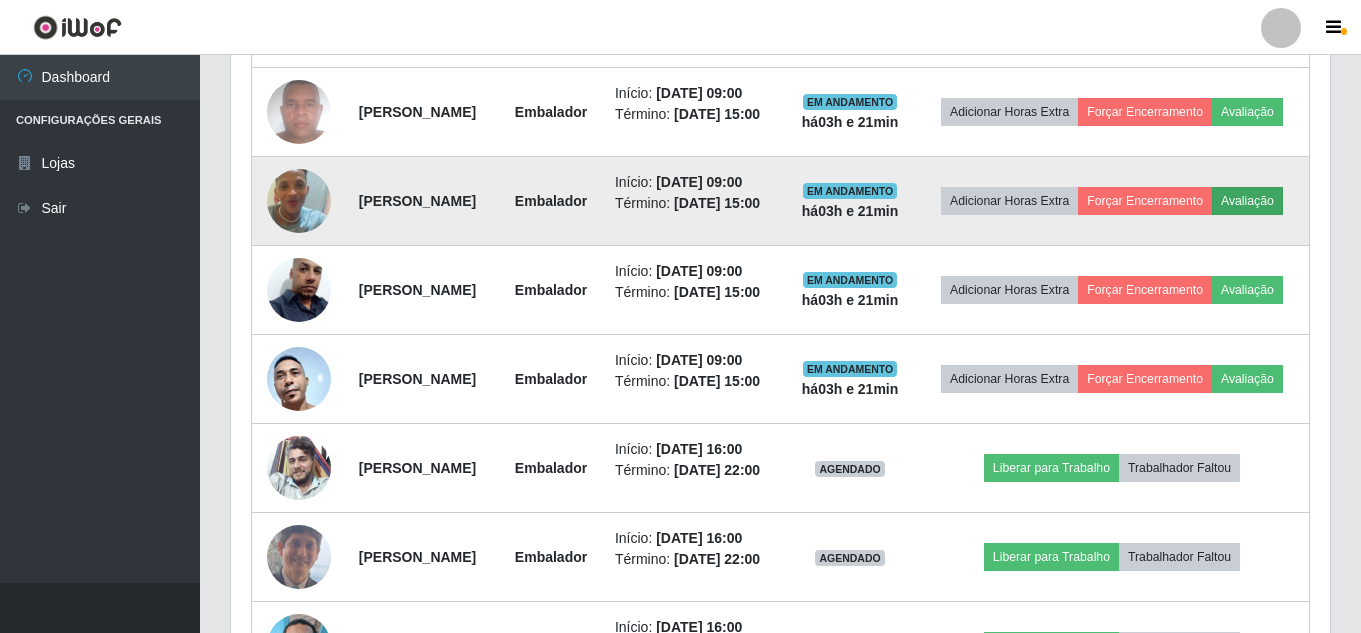 scroll, scrollTop: 999585, scrollLeft: 998911, axis: both 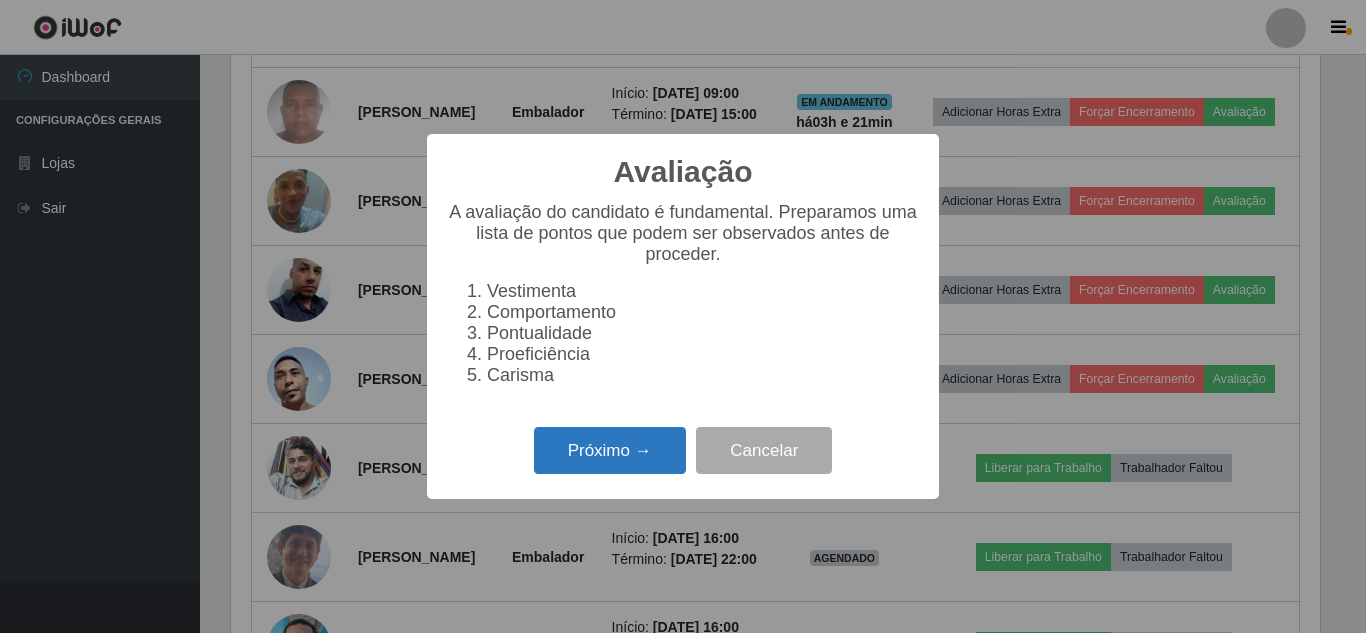 click on "Próximo →" at bounding box center (610, 450) 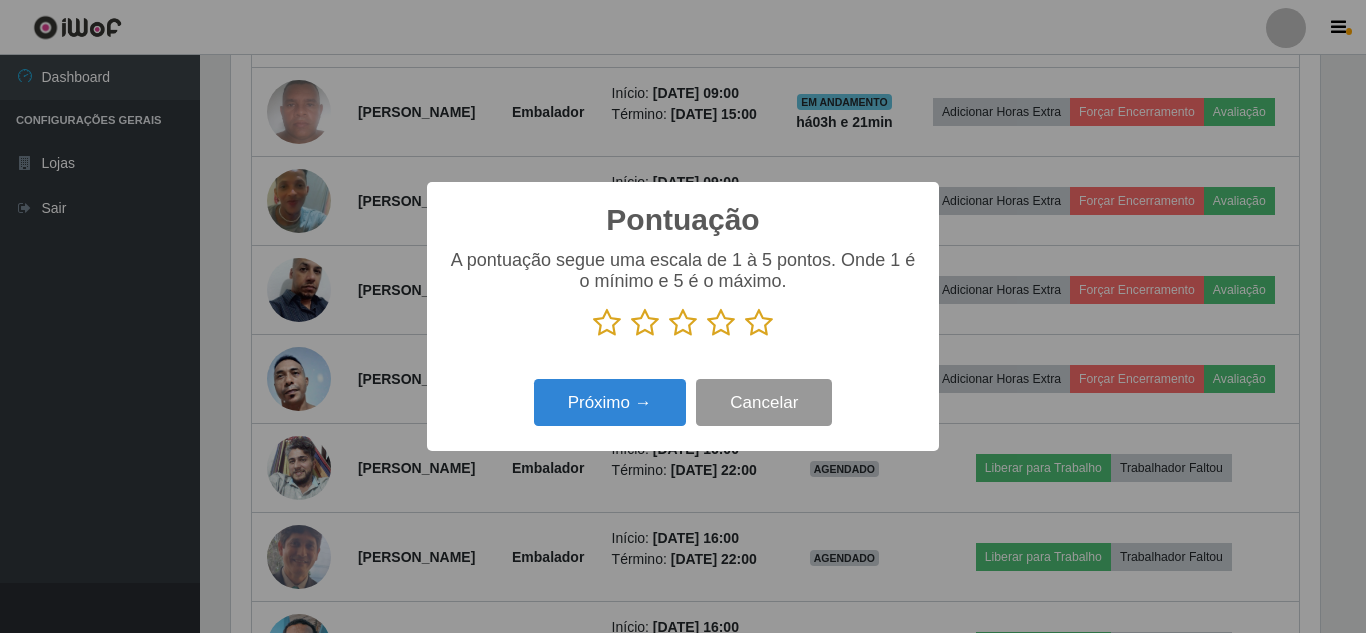 scroll 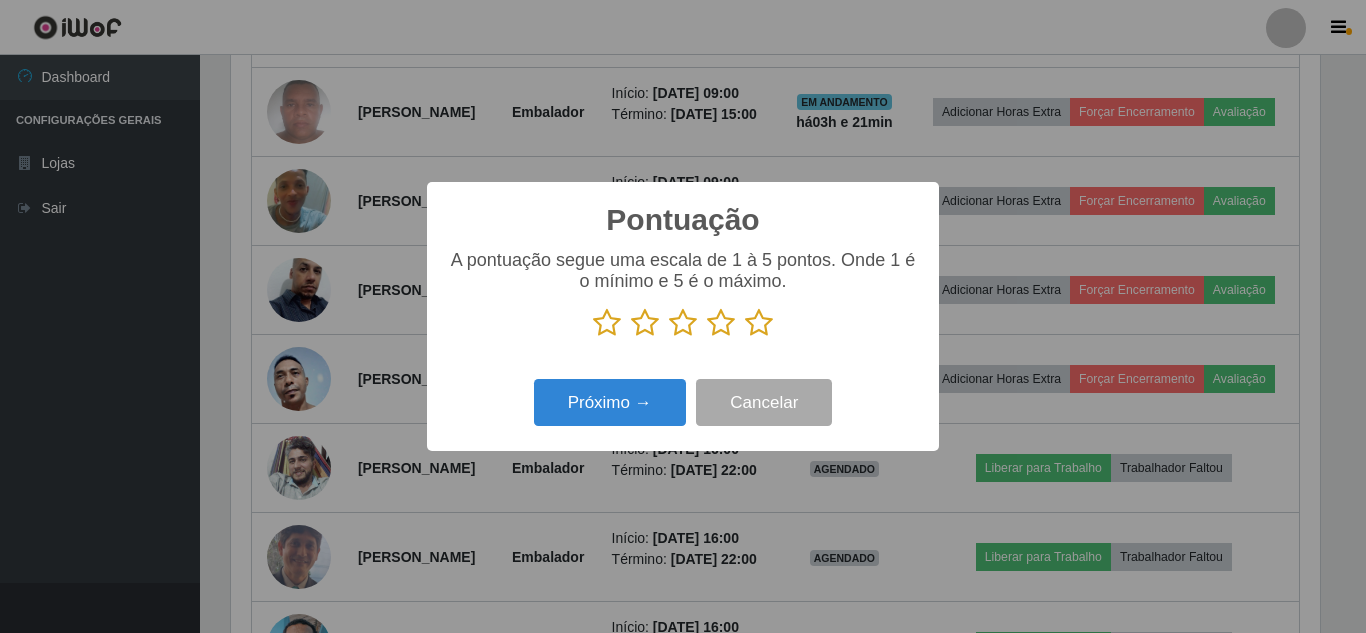 click at bounding box center [759, 323] 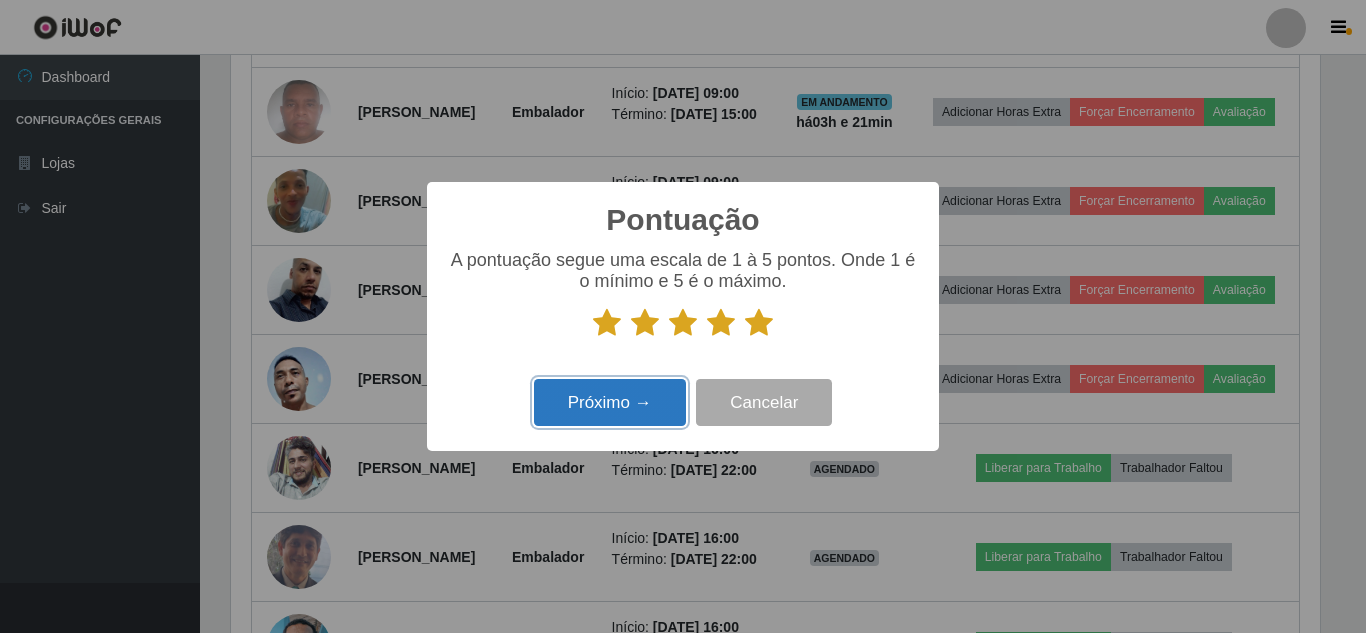 click on "Próximo →" at bounding box center [610, 402] 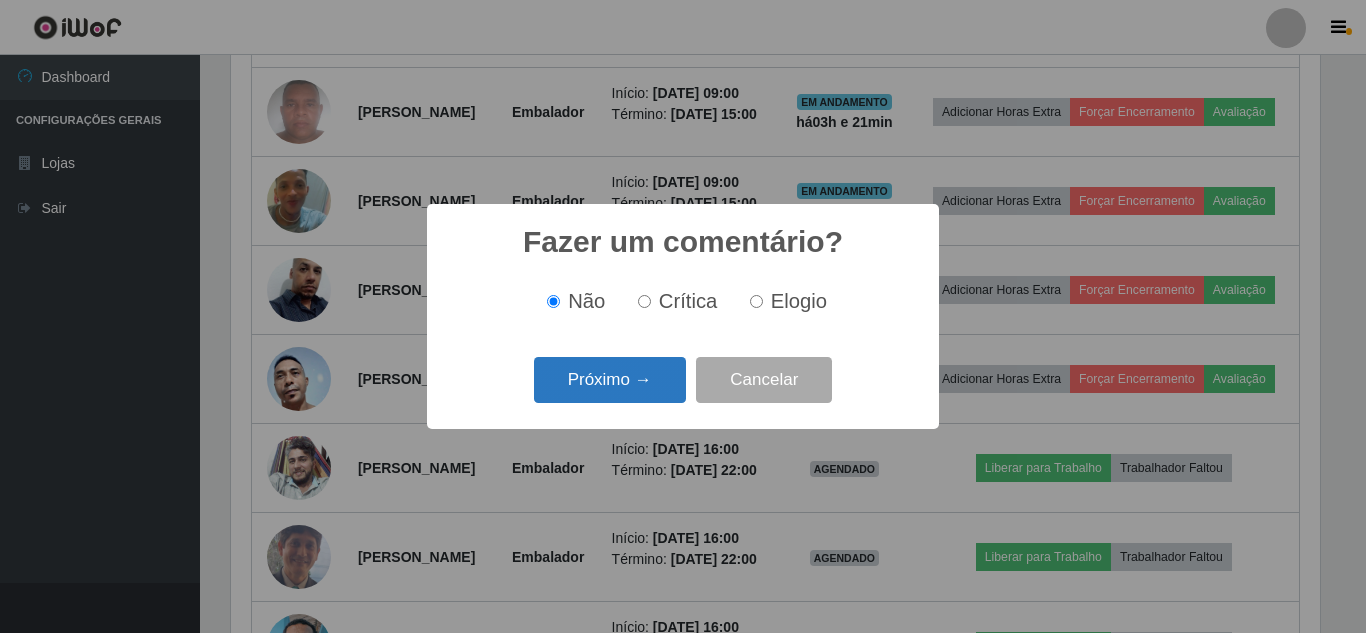 click on "Próximo →" at bounding box center [610, 380] 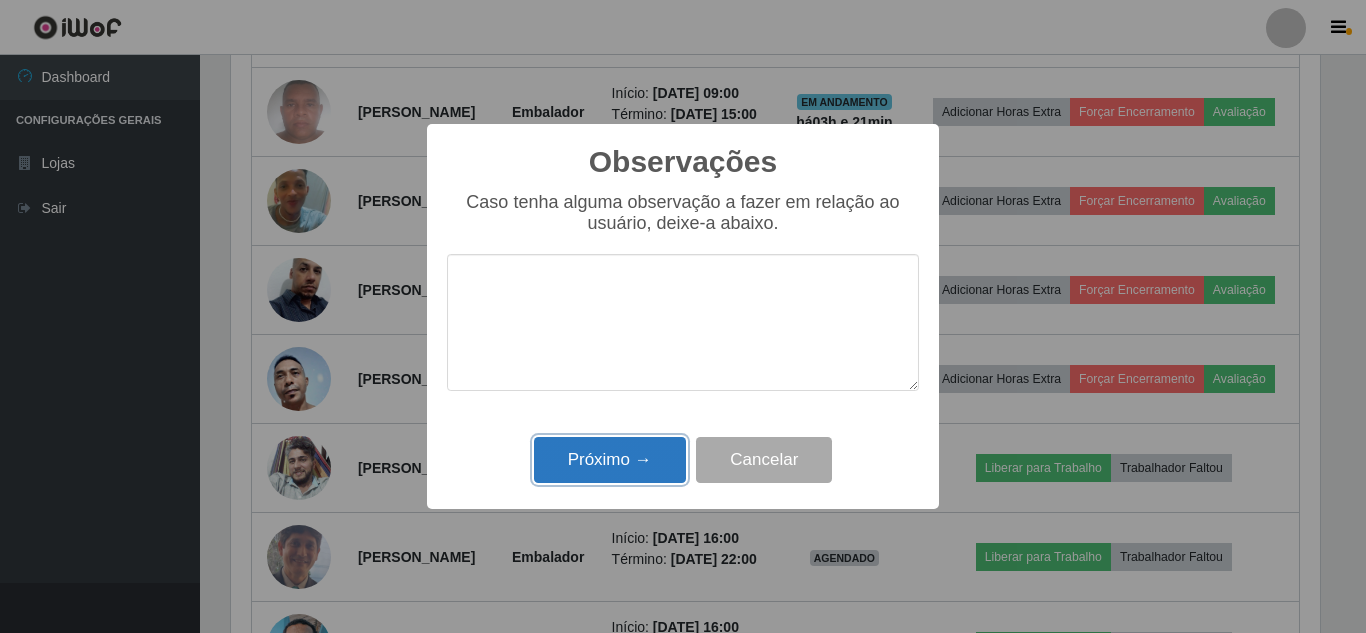click on "Próximo →" at bounding box center [610, 460] 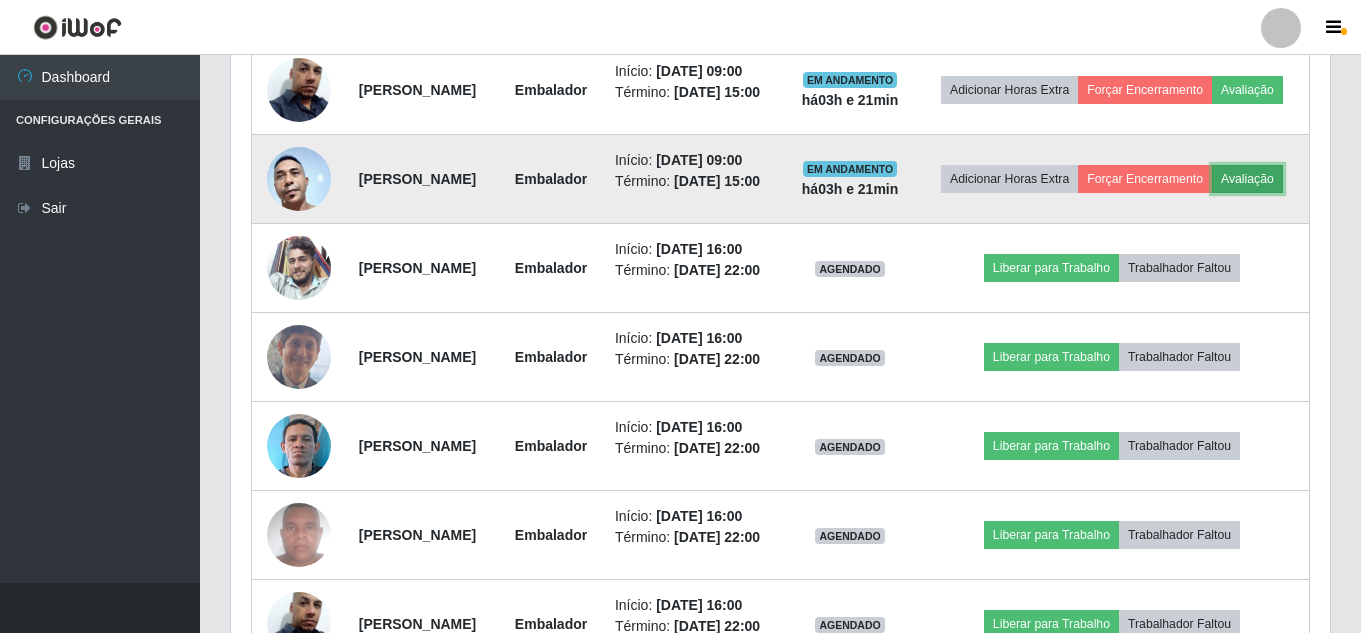 click on "Avaliação" at bounding box center (1247, 179) 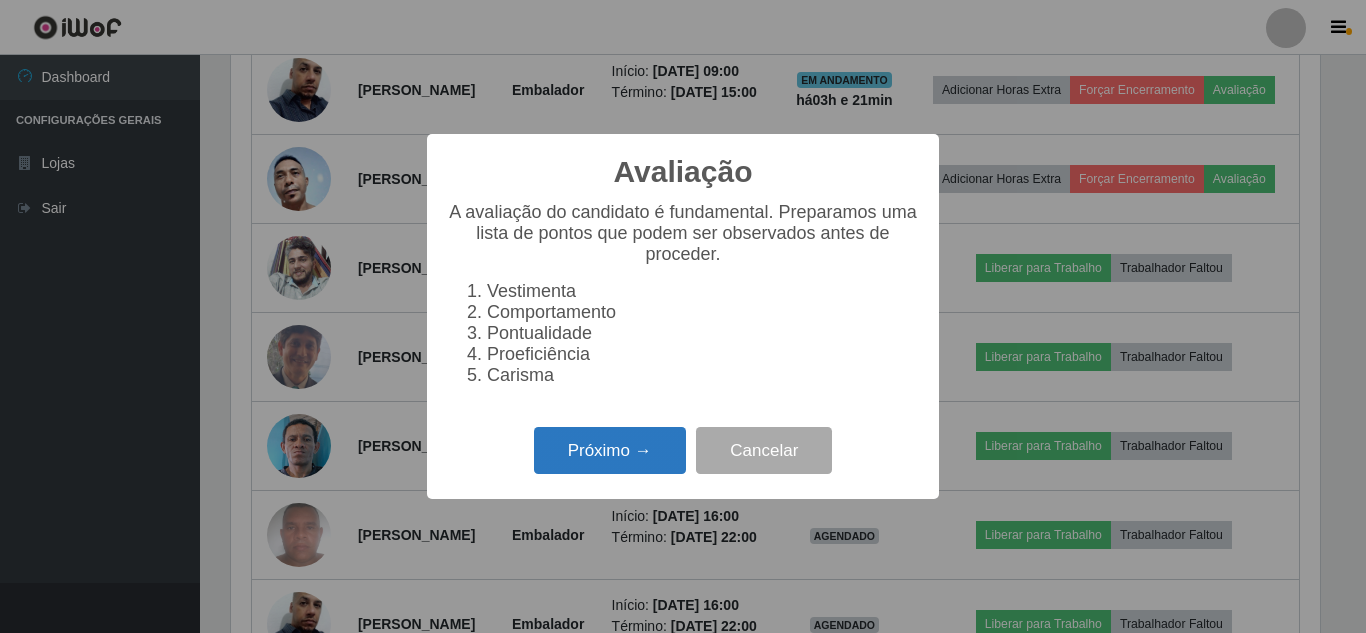 click on "Próximo →" at bounding box center [610, 450] 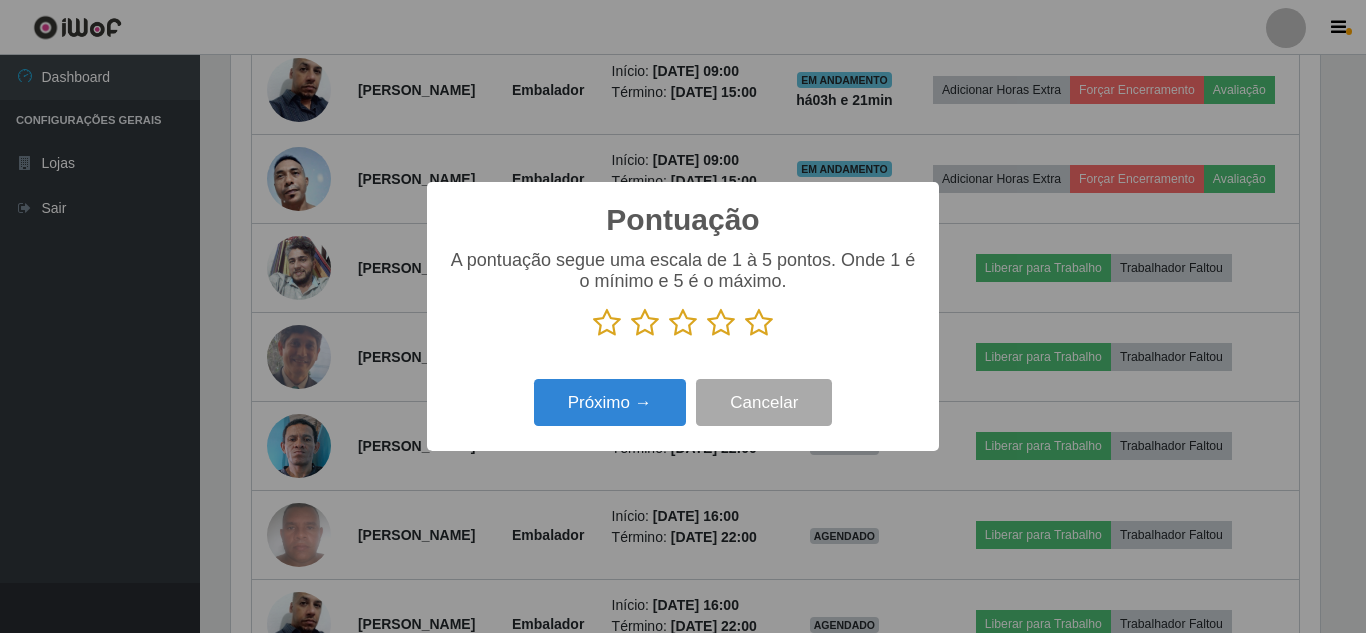 click at bounding box center [759, 323] 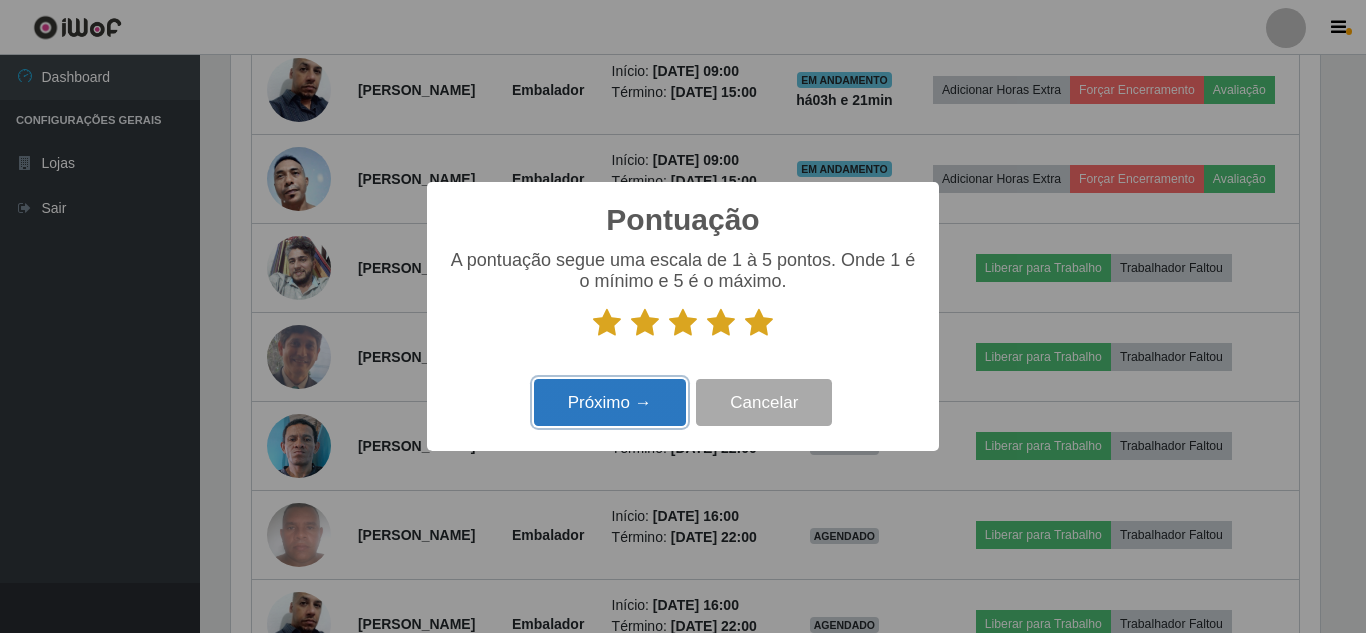 click on "Próximo →" at bounding box center (610, 402) 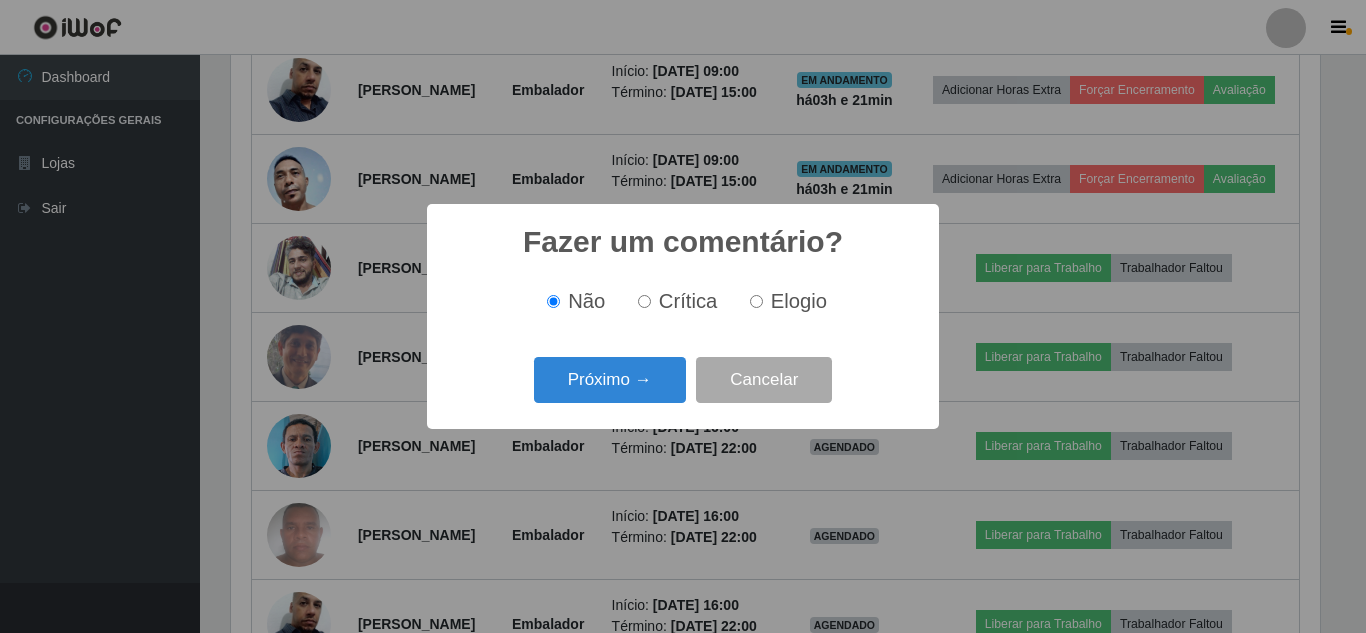 click on "Próximo →" at bounding box center (610, 380) 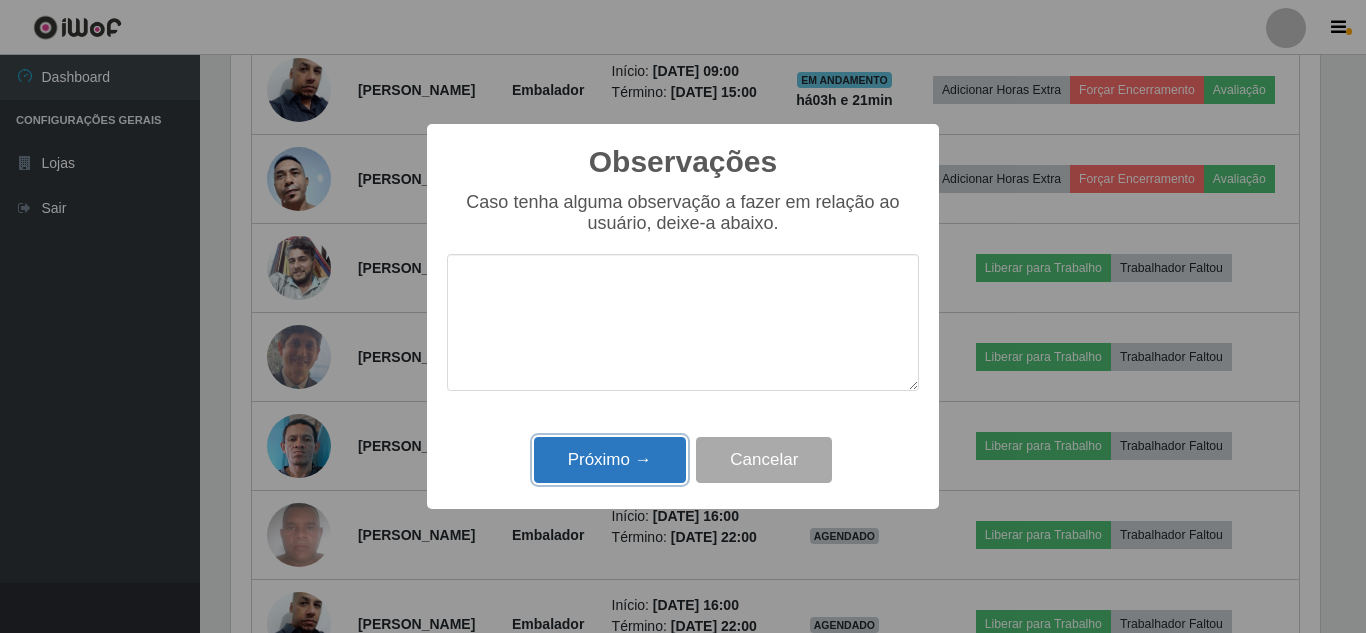 click on "Próximo →" at bounding box center (610, 460) 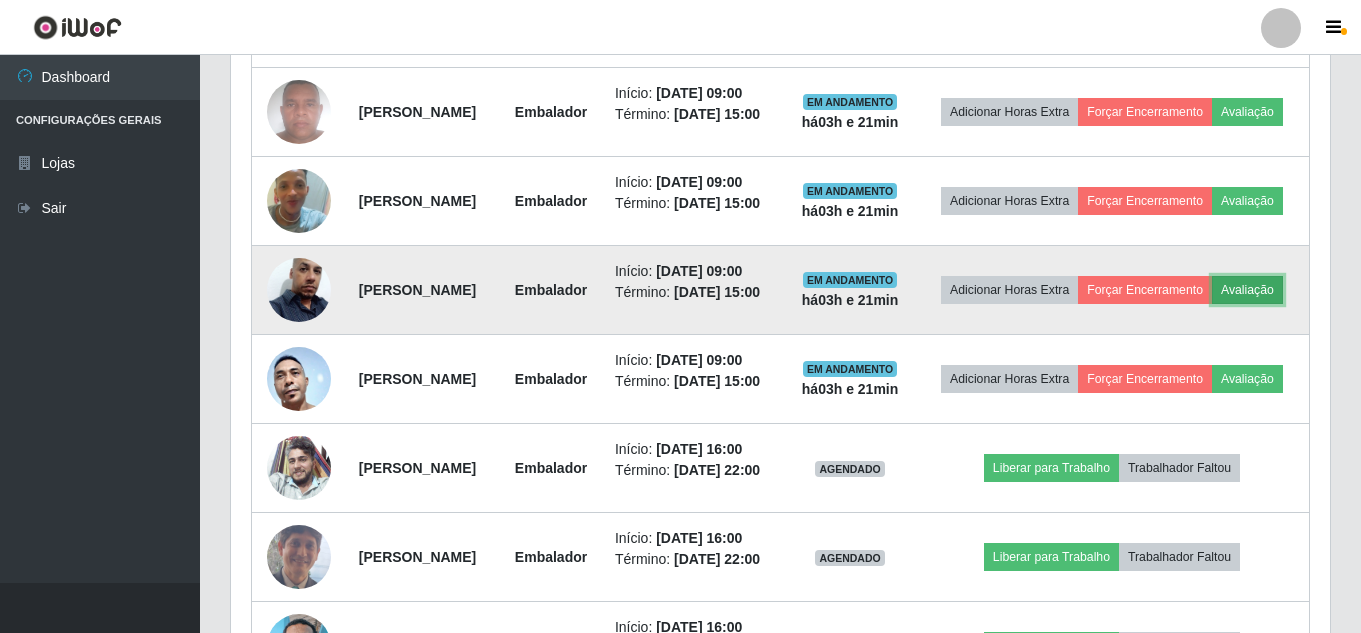 click on "Avaliação" at bounding box center (1247, 290) 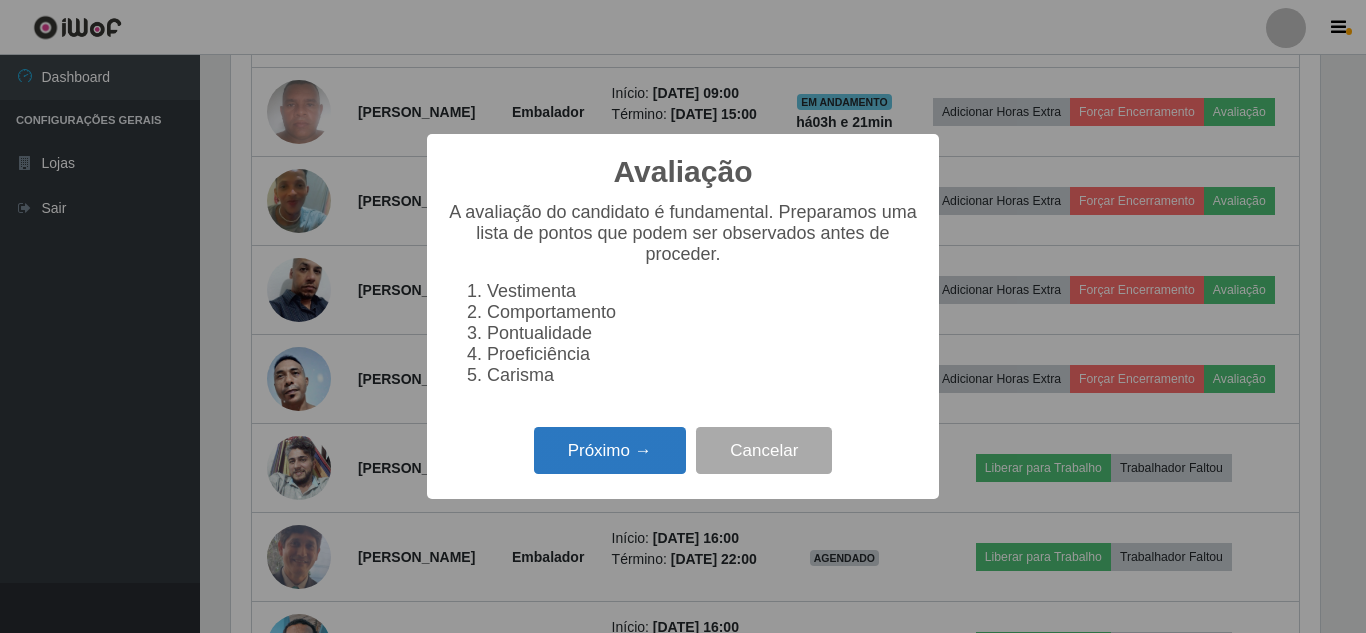 click on "Próximo →" at bounding box center [610, 450] 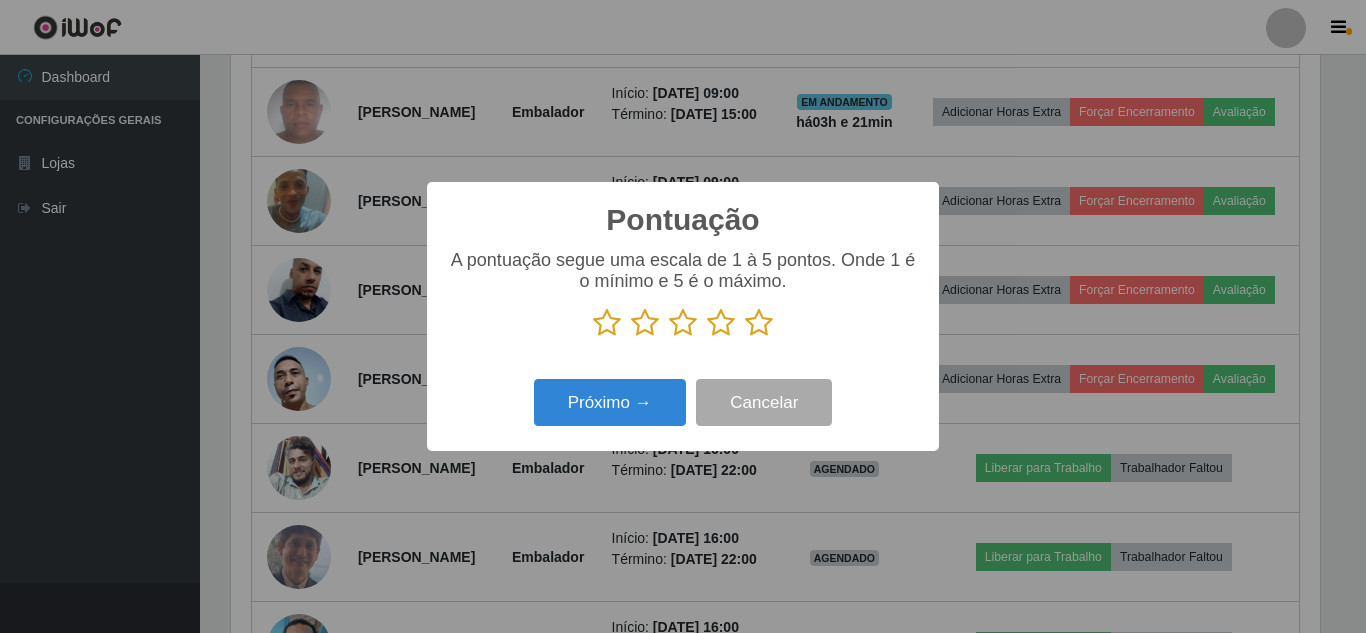 click at bounding box center (759, 323) 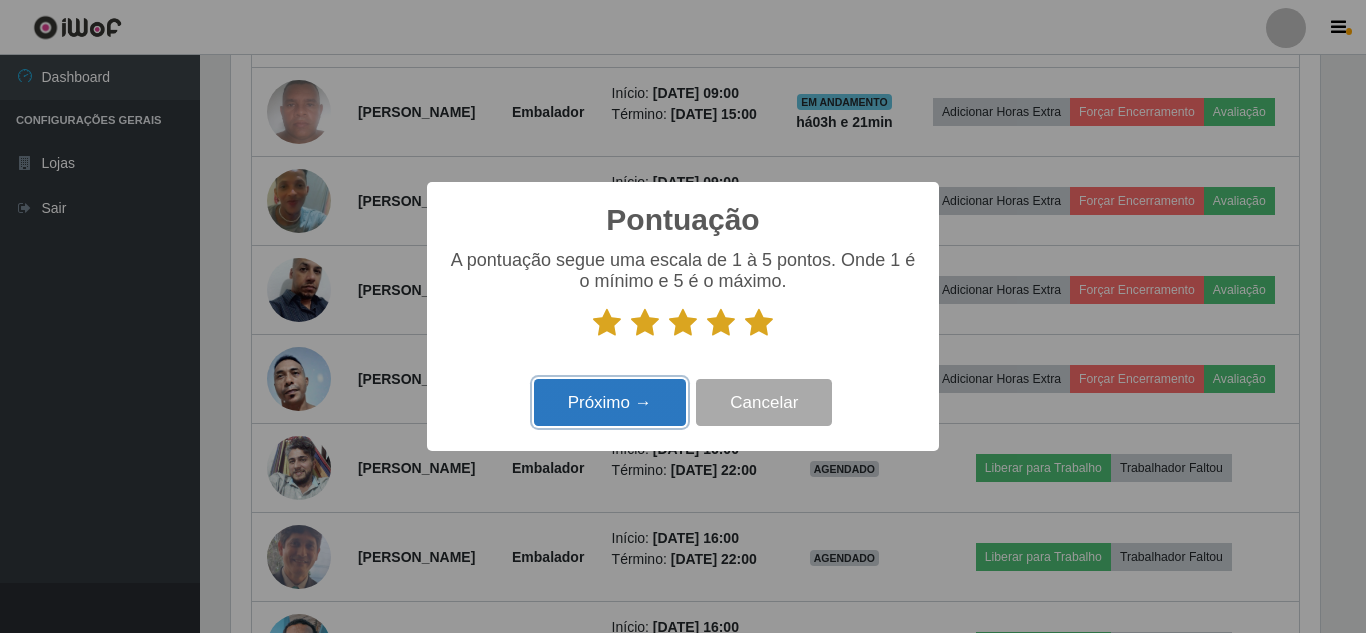 click on "Próximo →" at bounding box center [610, 402] 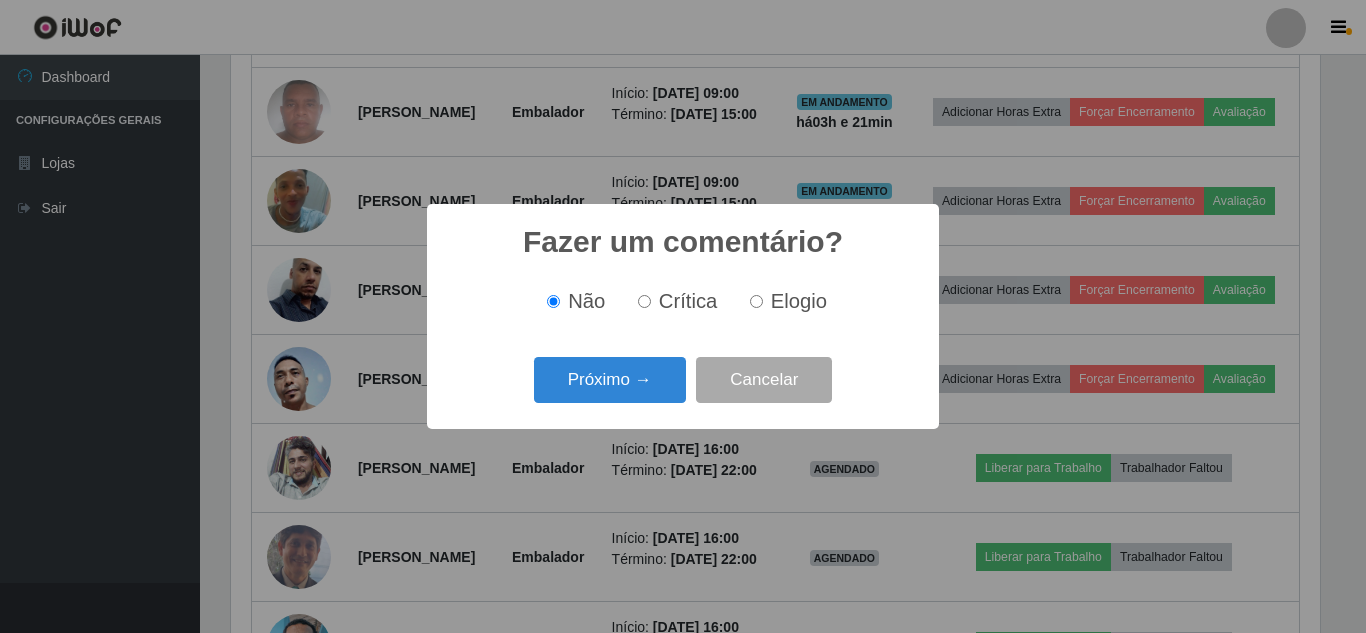 click on "Próximo →" at bounding box center (610, 380) 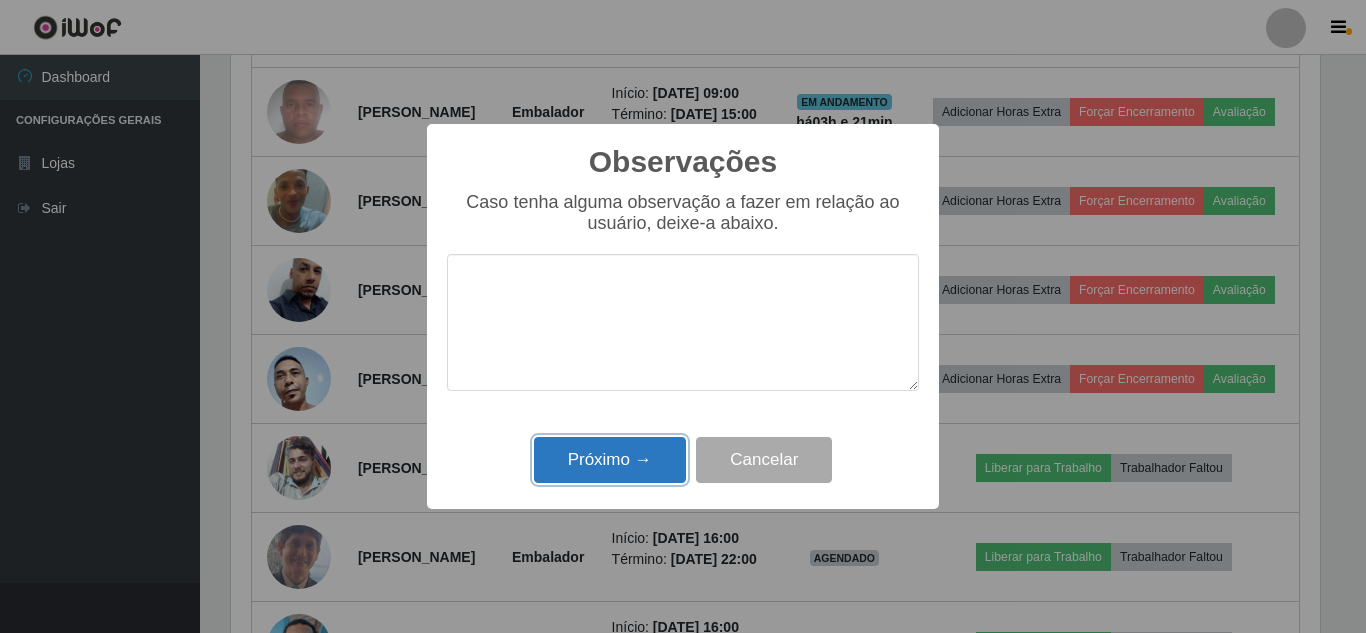 click on "Próximo →" at bounding box center [610, 460] 